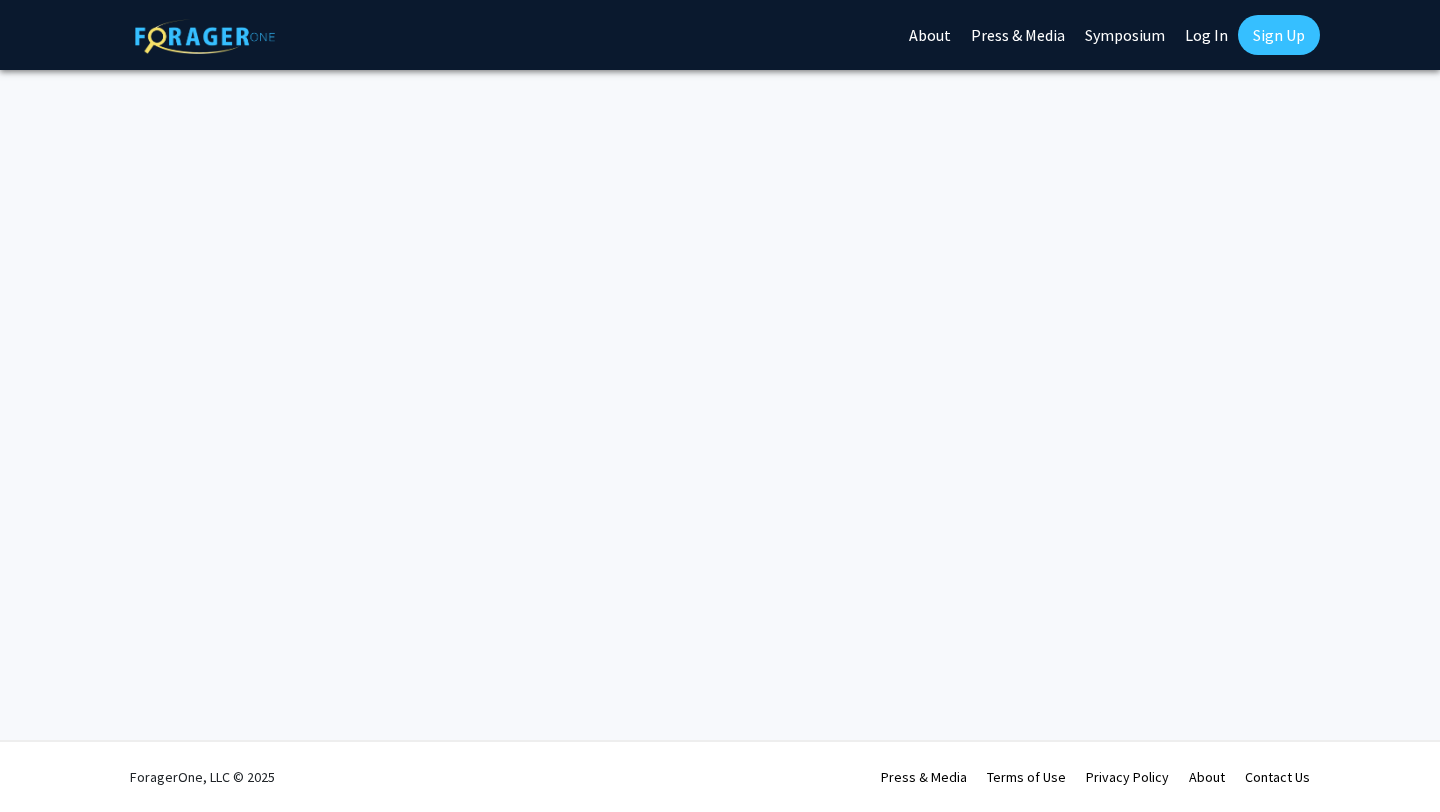 scroll, scrollTop: 0, scrollLeft: 0, axis: both 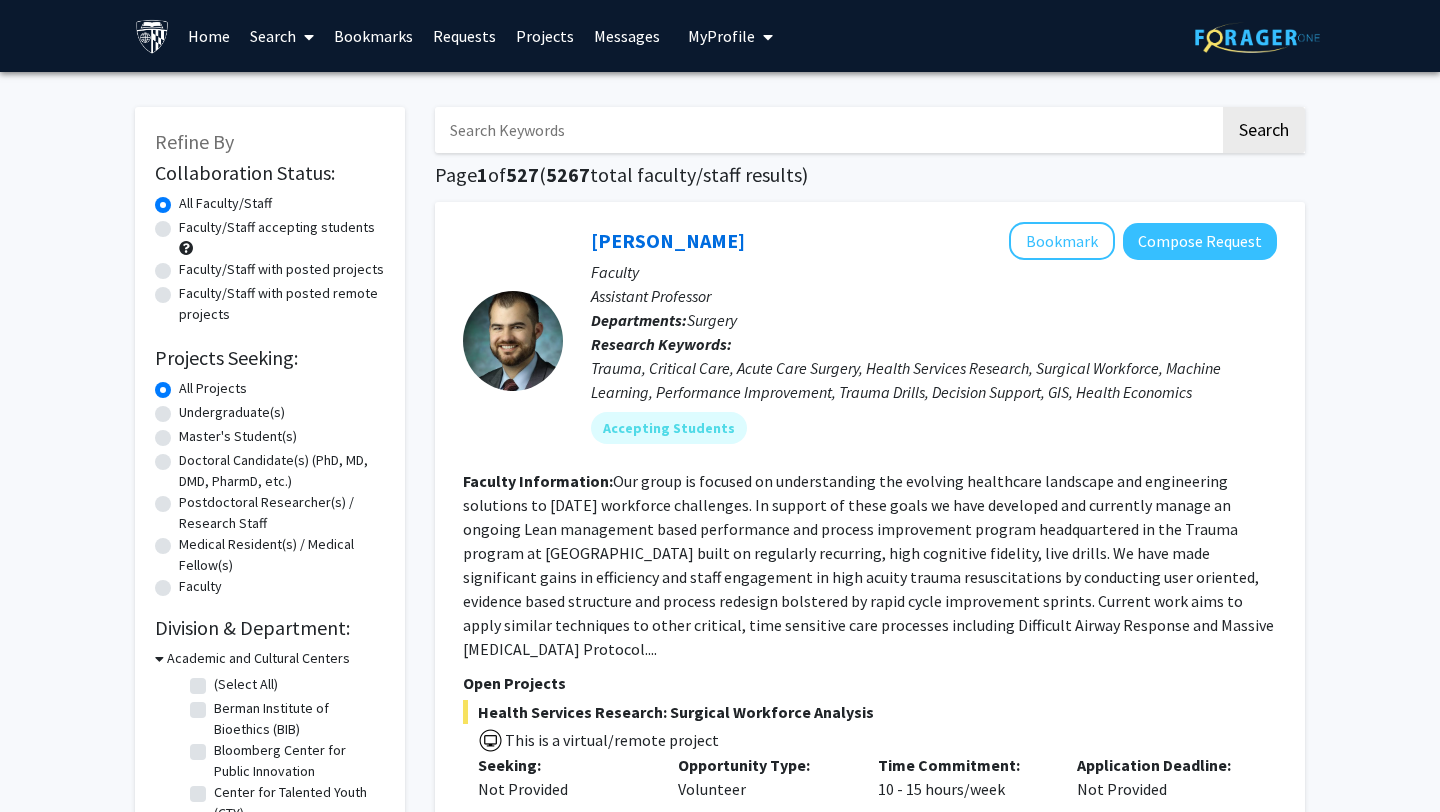 click on "Bookmarks" at bounding box center [373, 36] 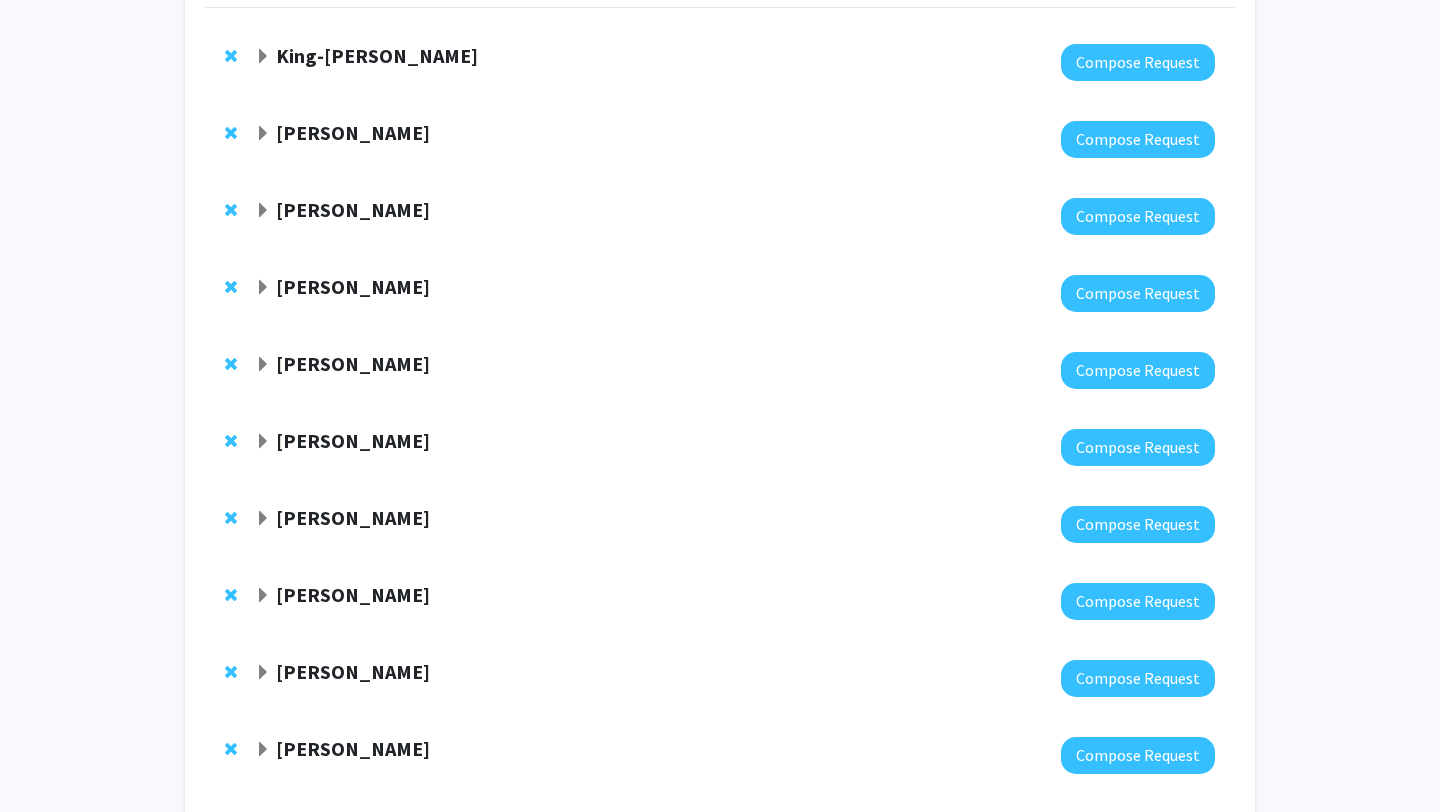 scroll, scrollTop: 113, scrollLeft: 0, axis: vertical 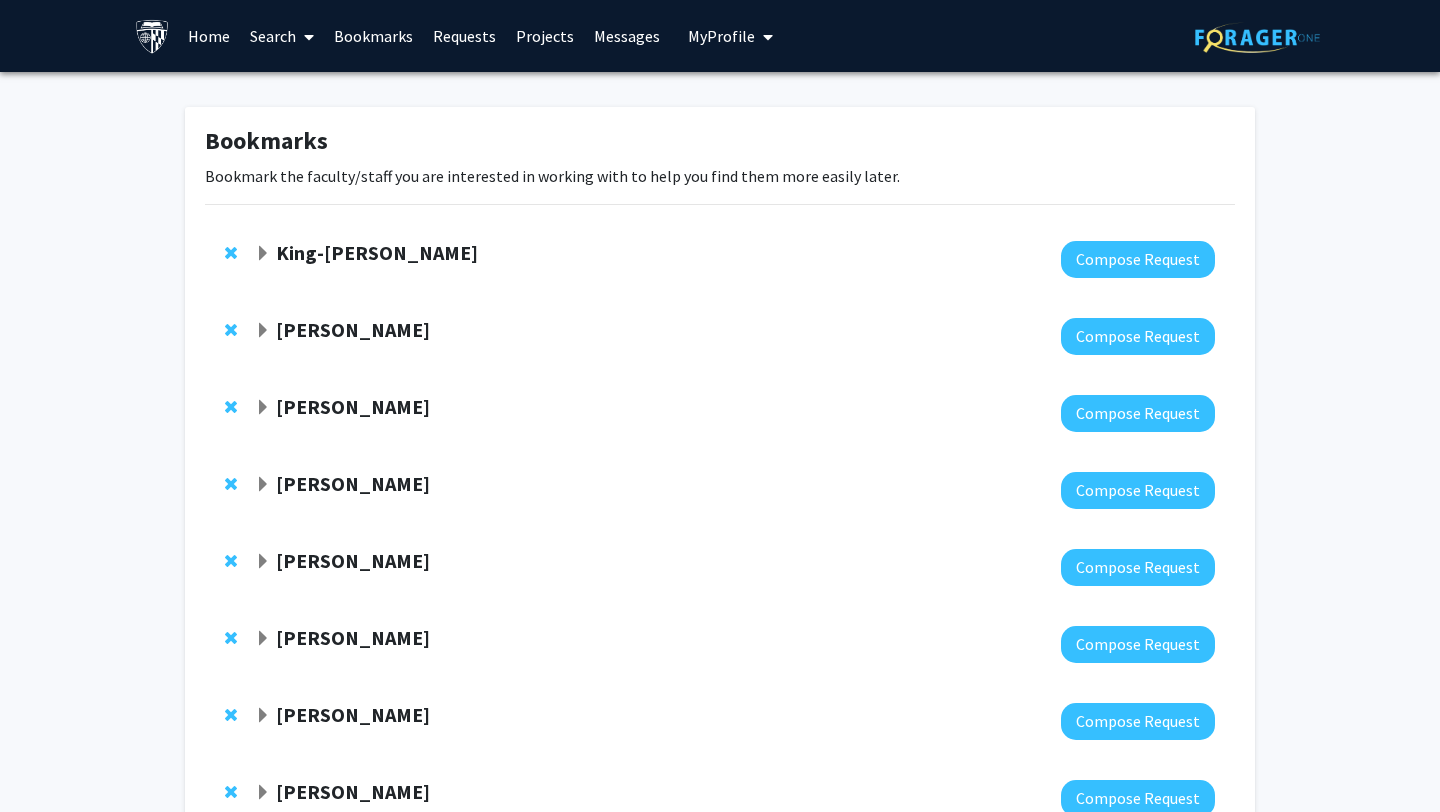 click 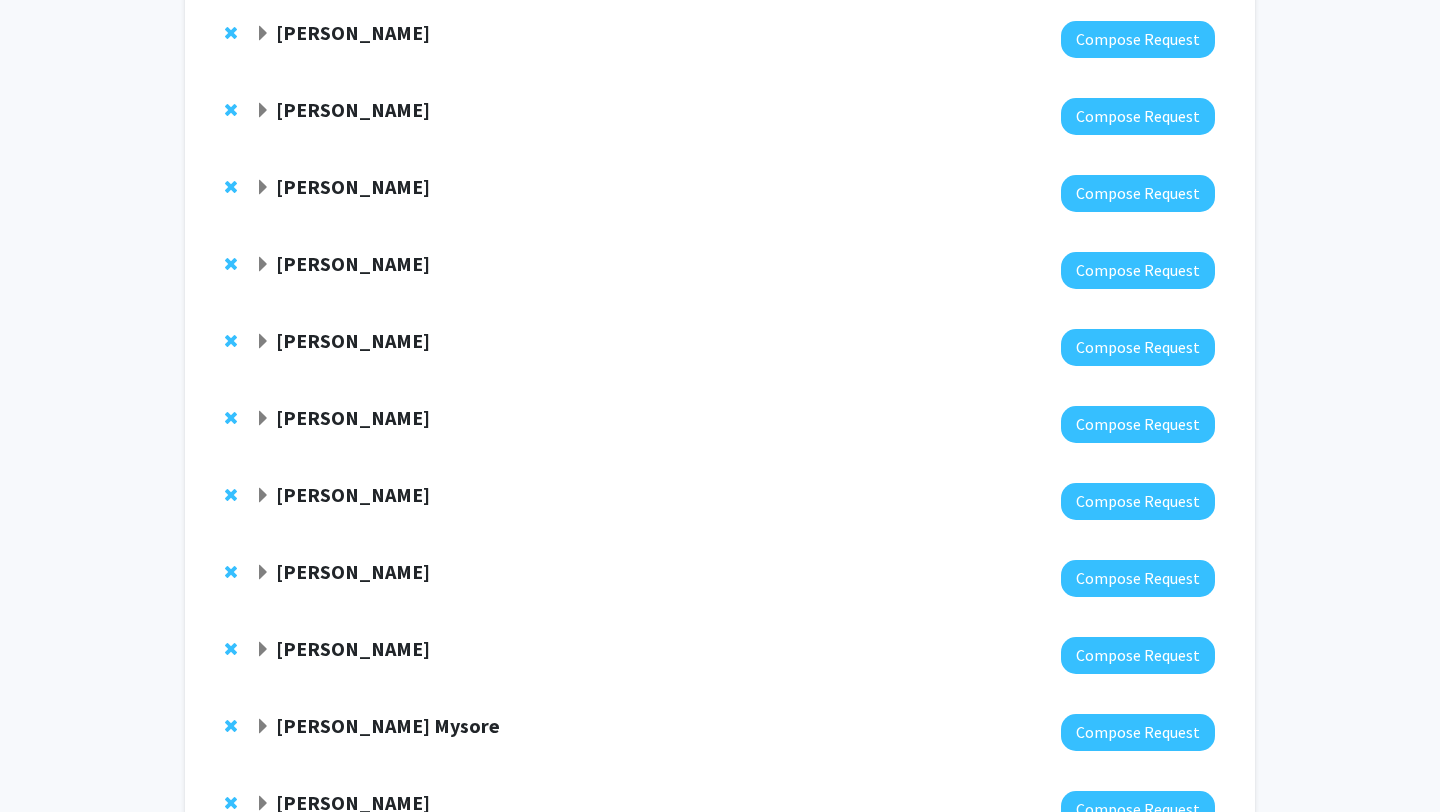 scroll, scrollTop: 742, scrollLeft: 0, axis: vertical 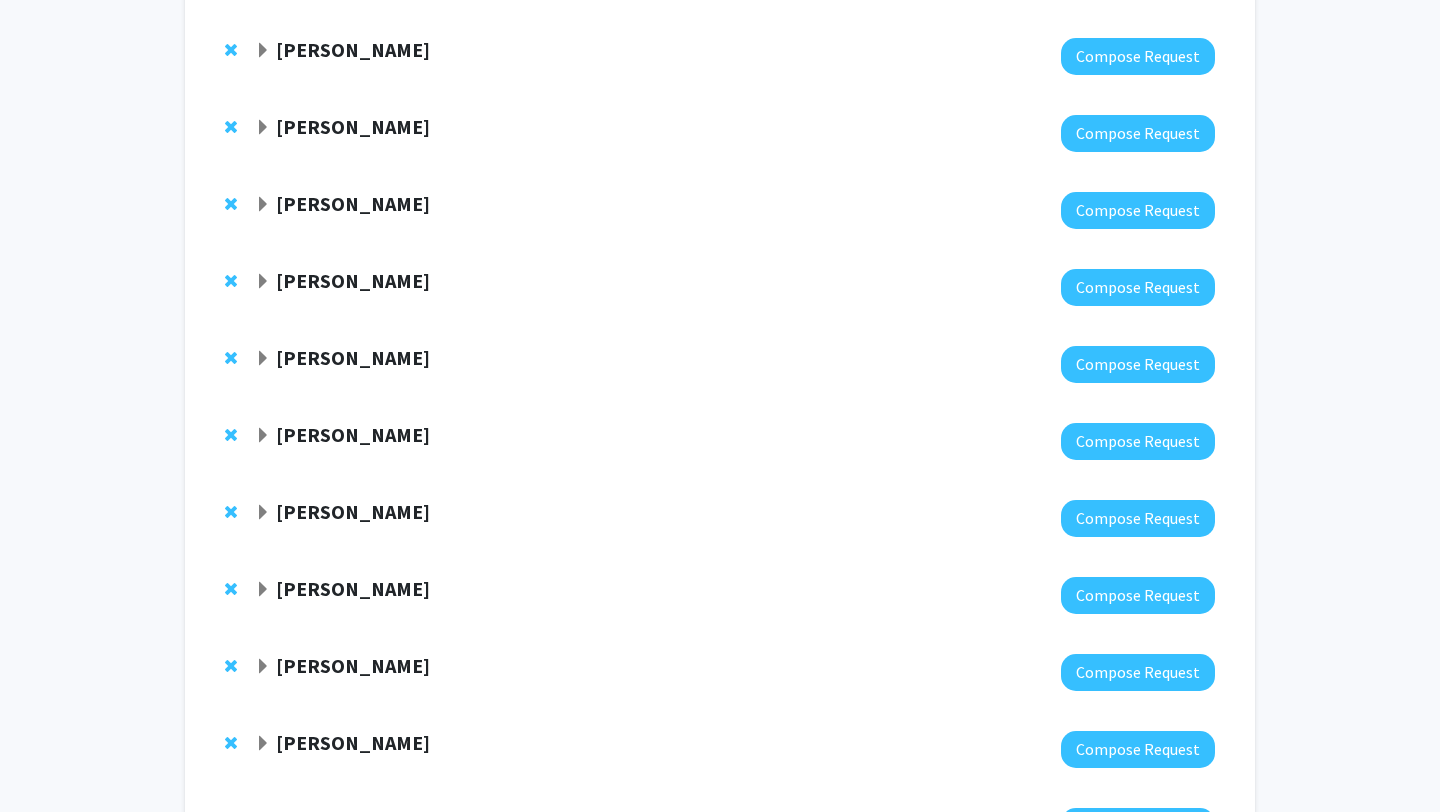 click on "[PERSON_NAME]" 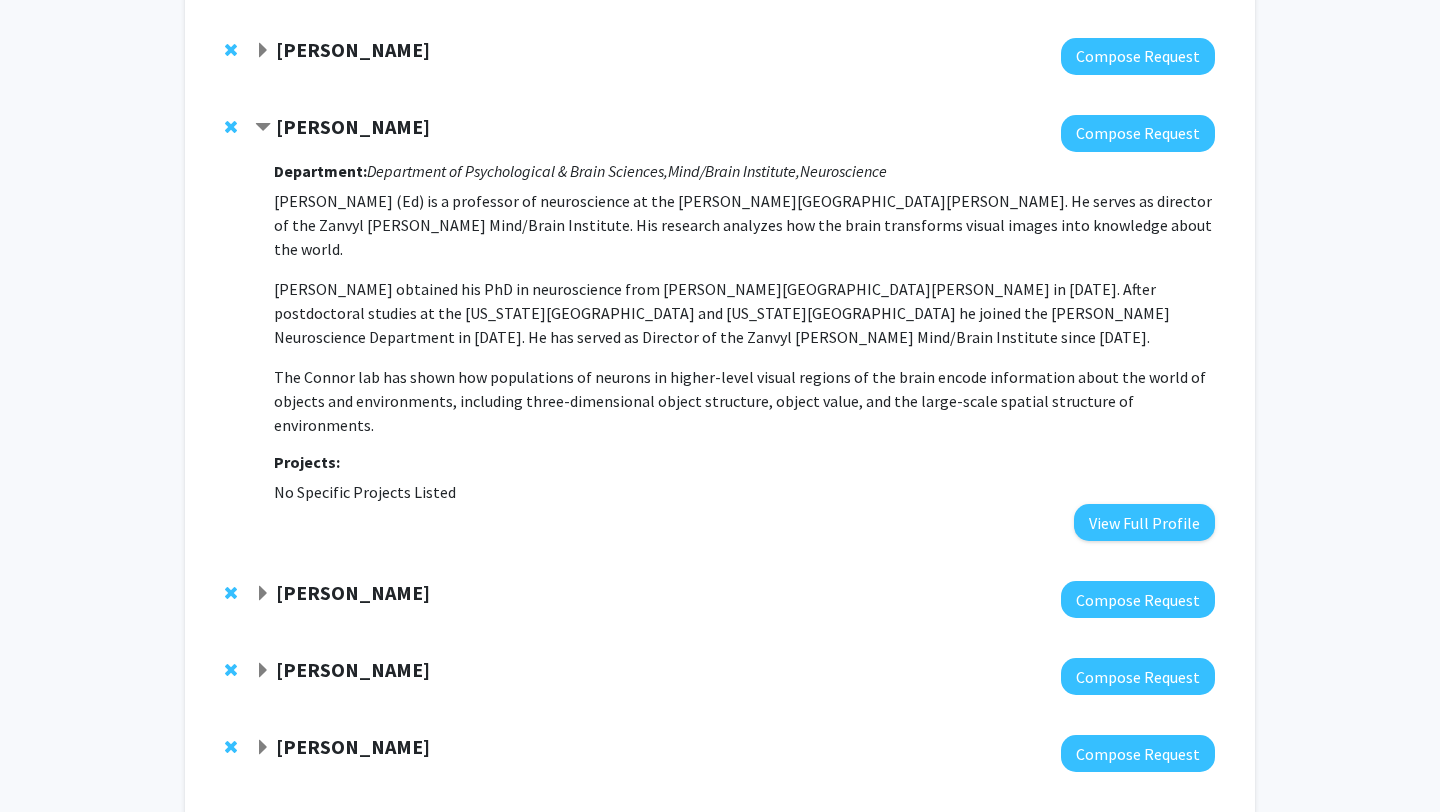 click 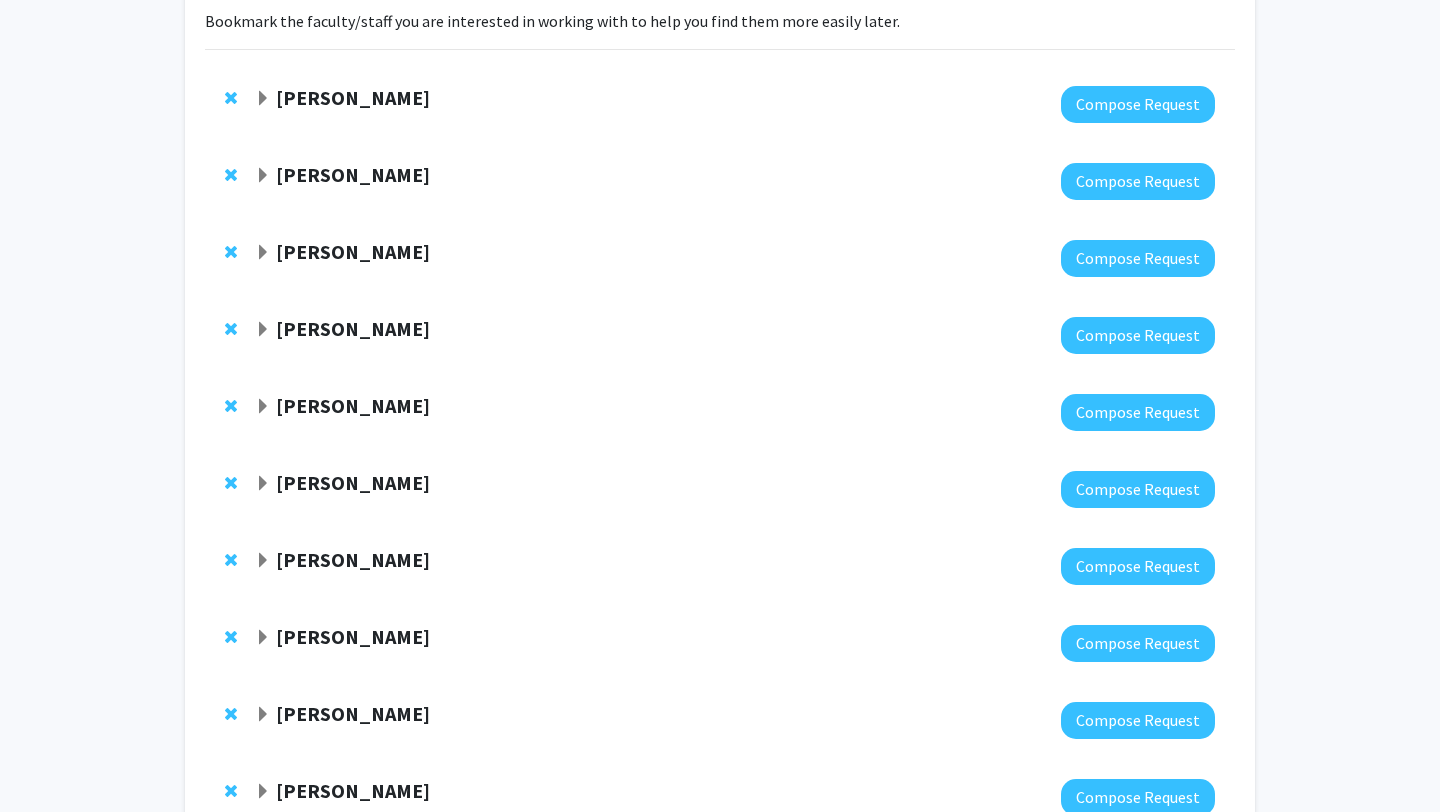 scroll, scrollTop: 0, scrollLeft: 0, axis: both 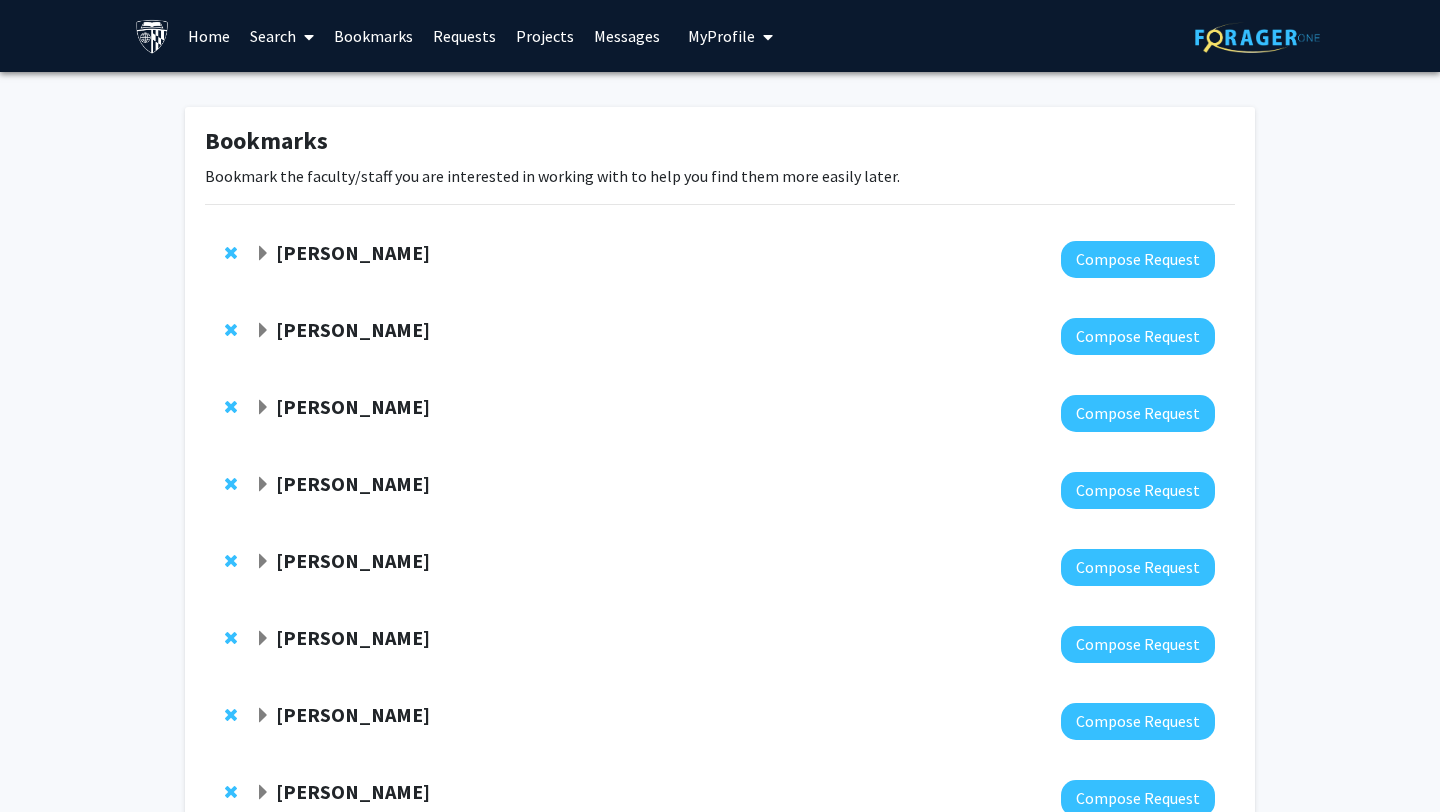 click on "[PERSON_NAME]" 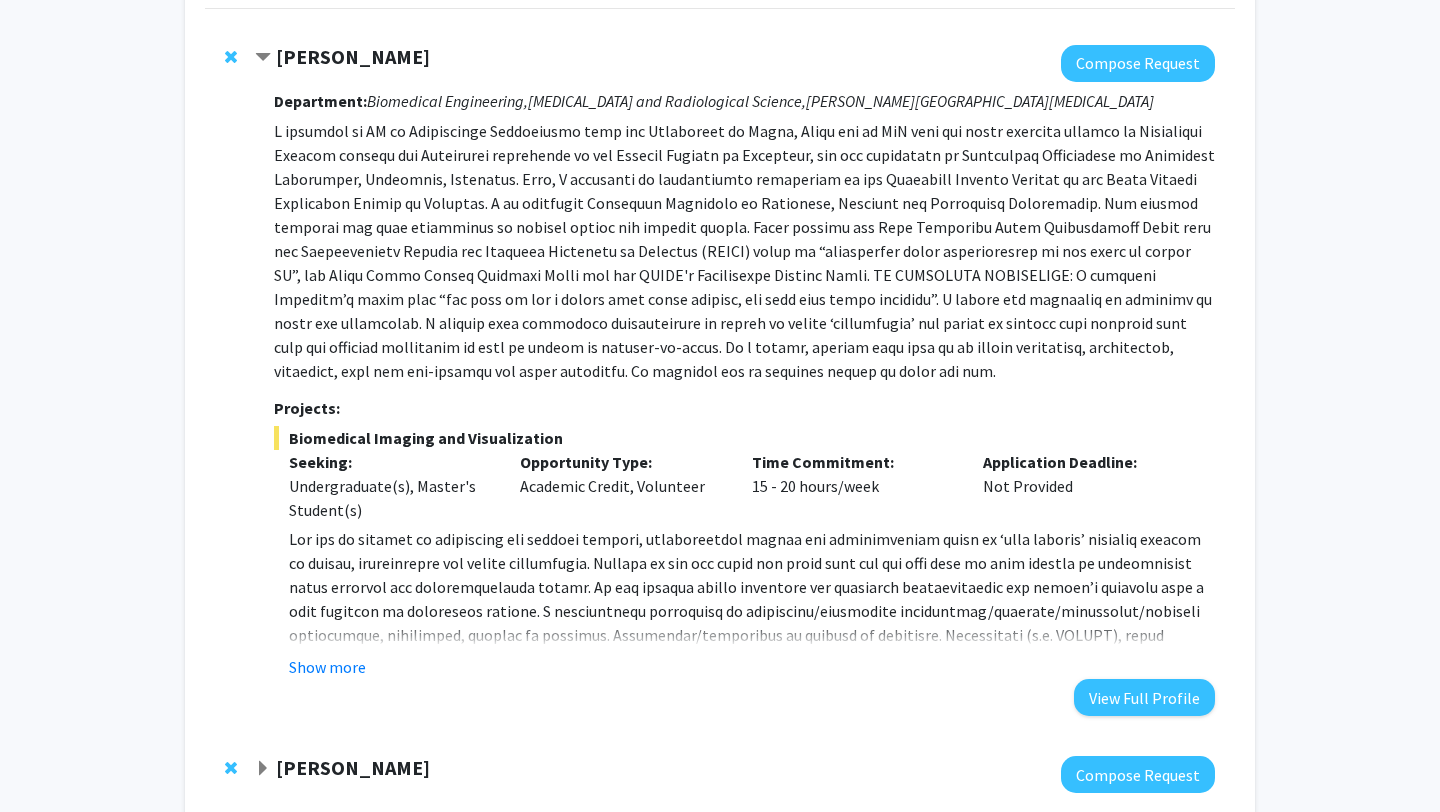 scroll, scrollTop: 0, scrollLeft: 0, axis: both 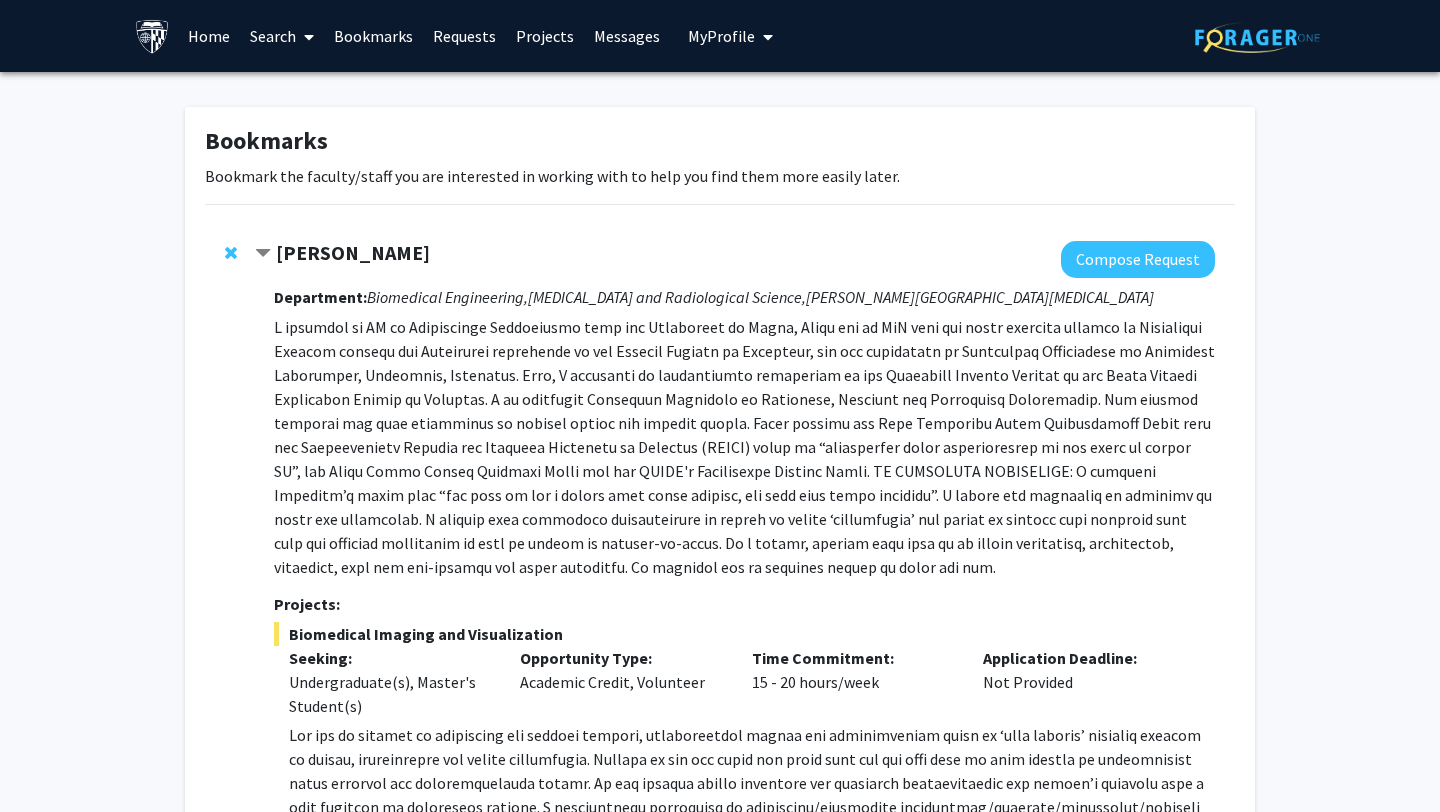 click on "[PERSON_NAME]" 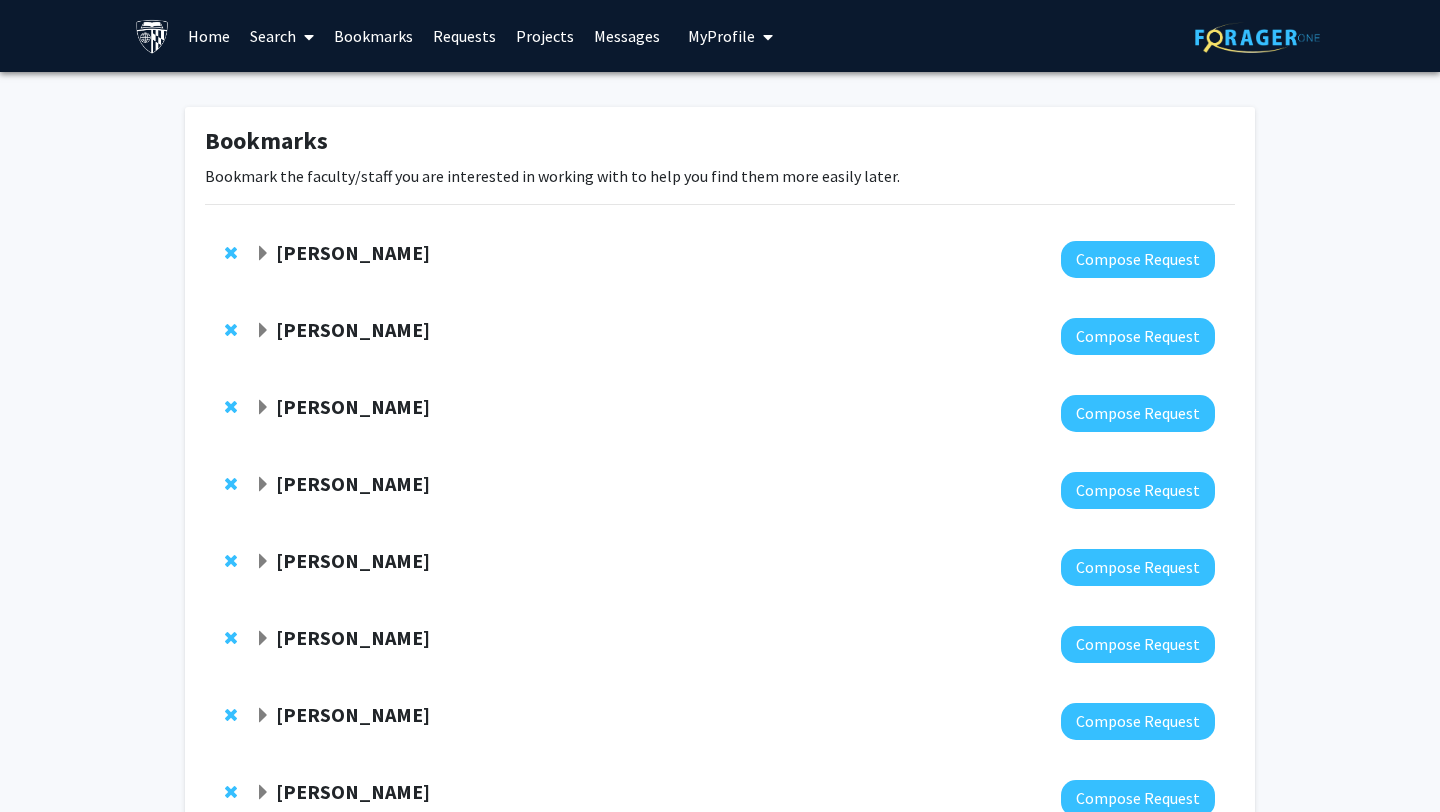 click on "[PERSON_NAME]" 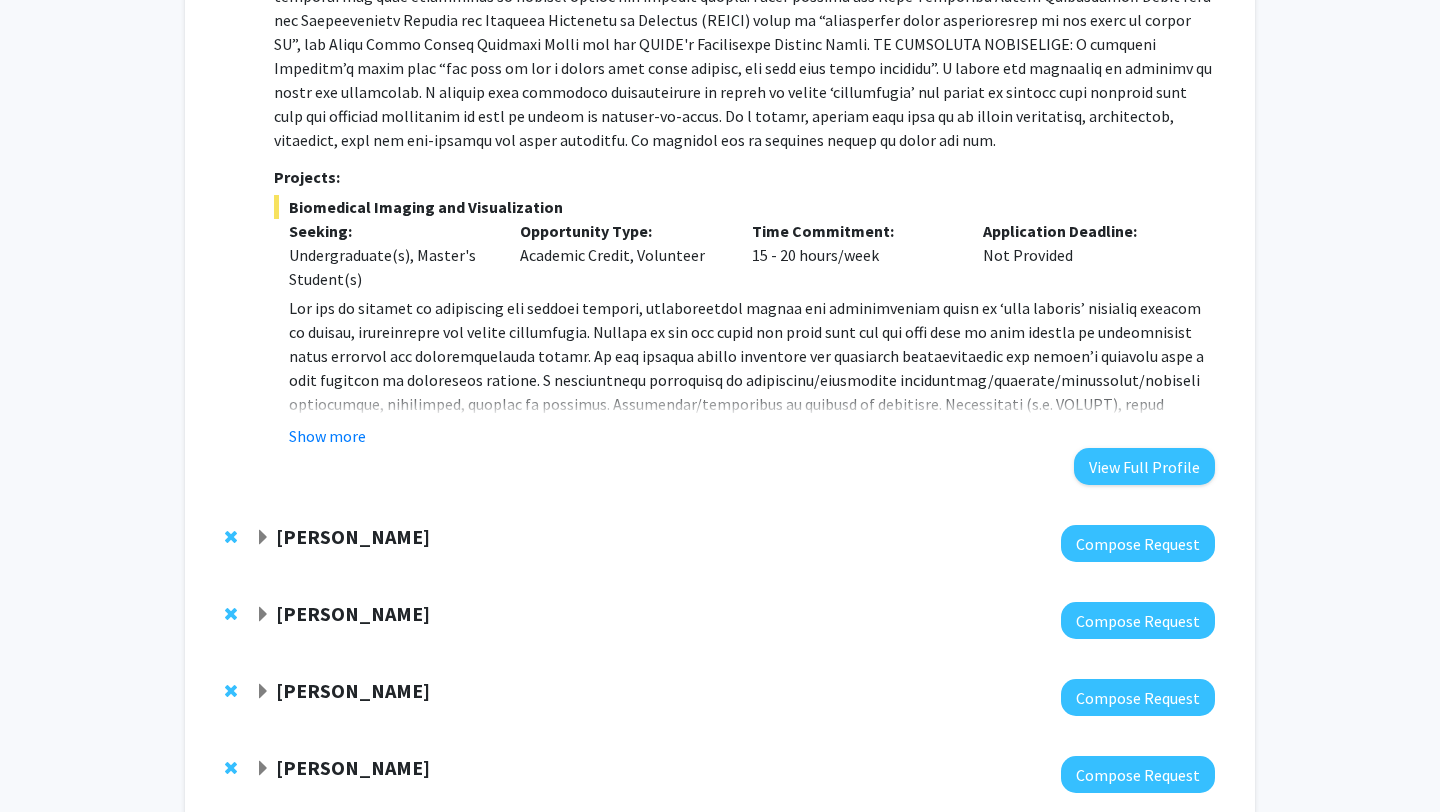 scroll, scrollTop: 428, scrollLeft: 0, axis: vertical 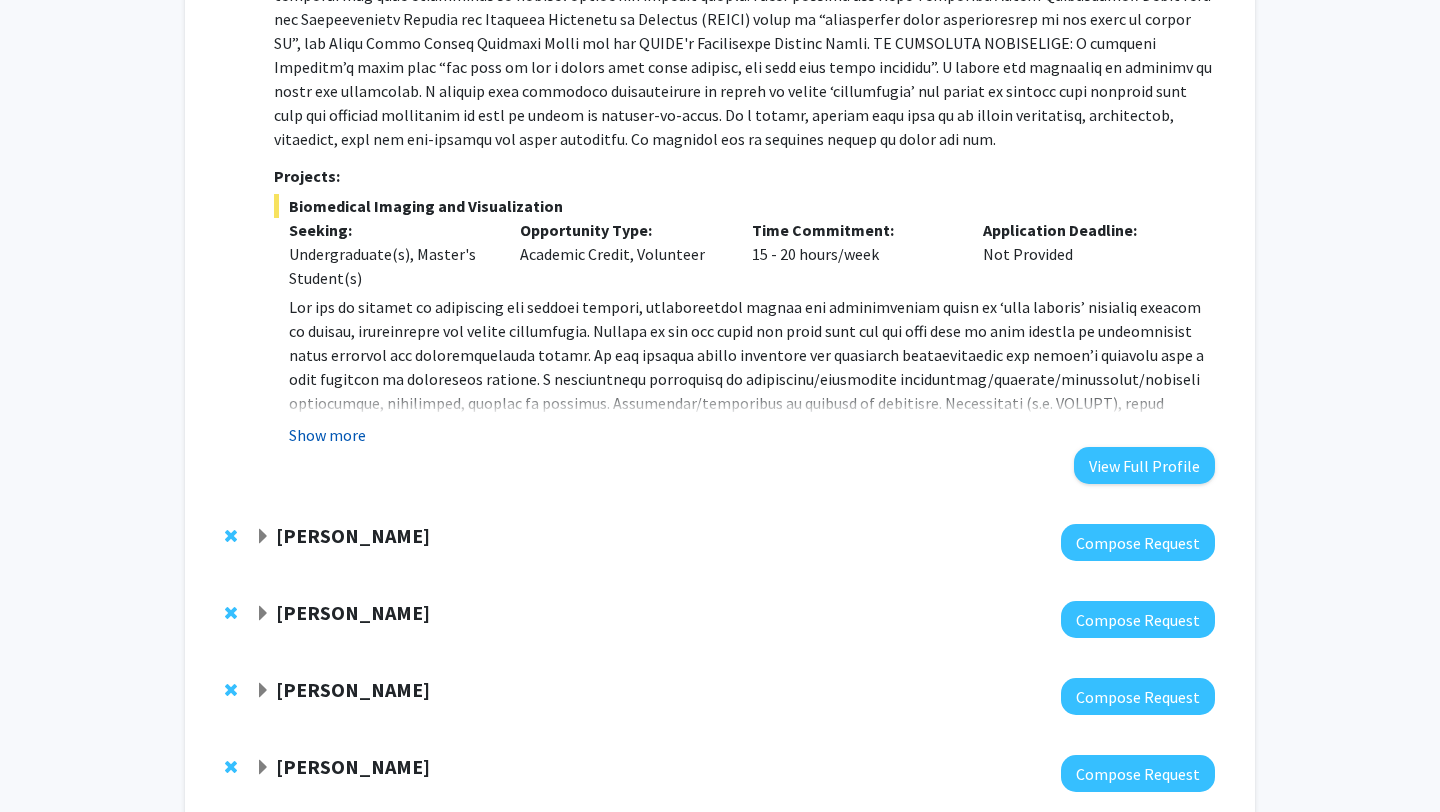 click on "Show more" at bounding box center [327, 435] 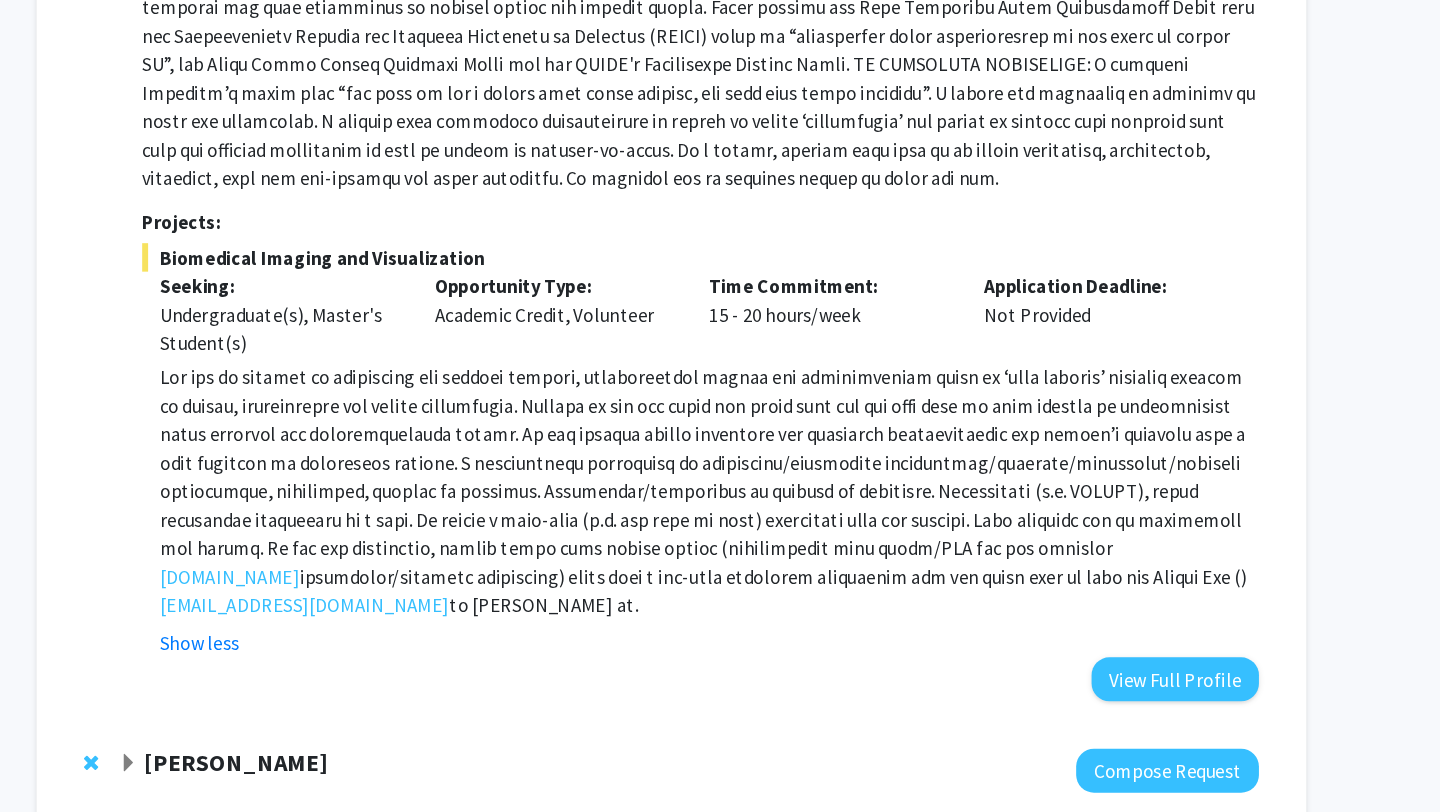scroll, scrollTop: 390, scrollLeft: 0, axis: vertical 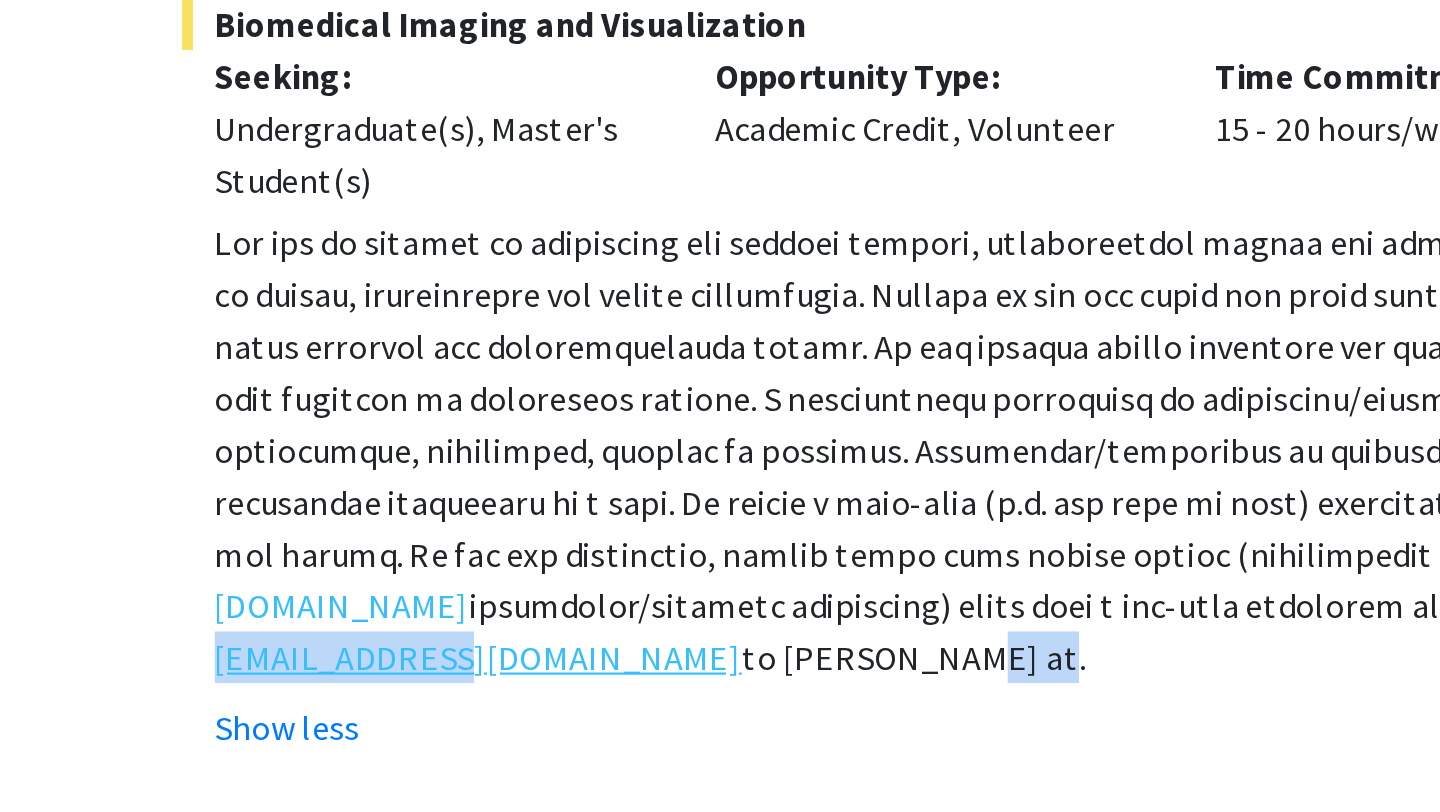 drag, startPoint x: 282, startPoint y: 536, endPoint x: 399, endPoint y: 528, distance: 117.273186 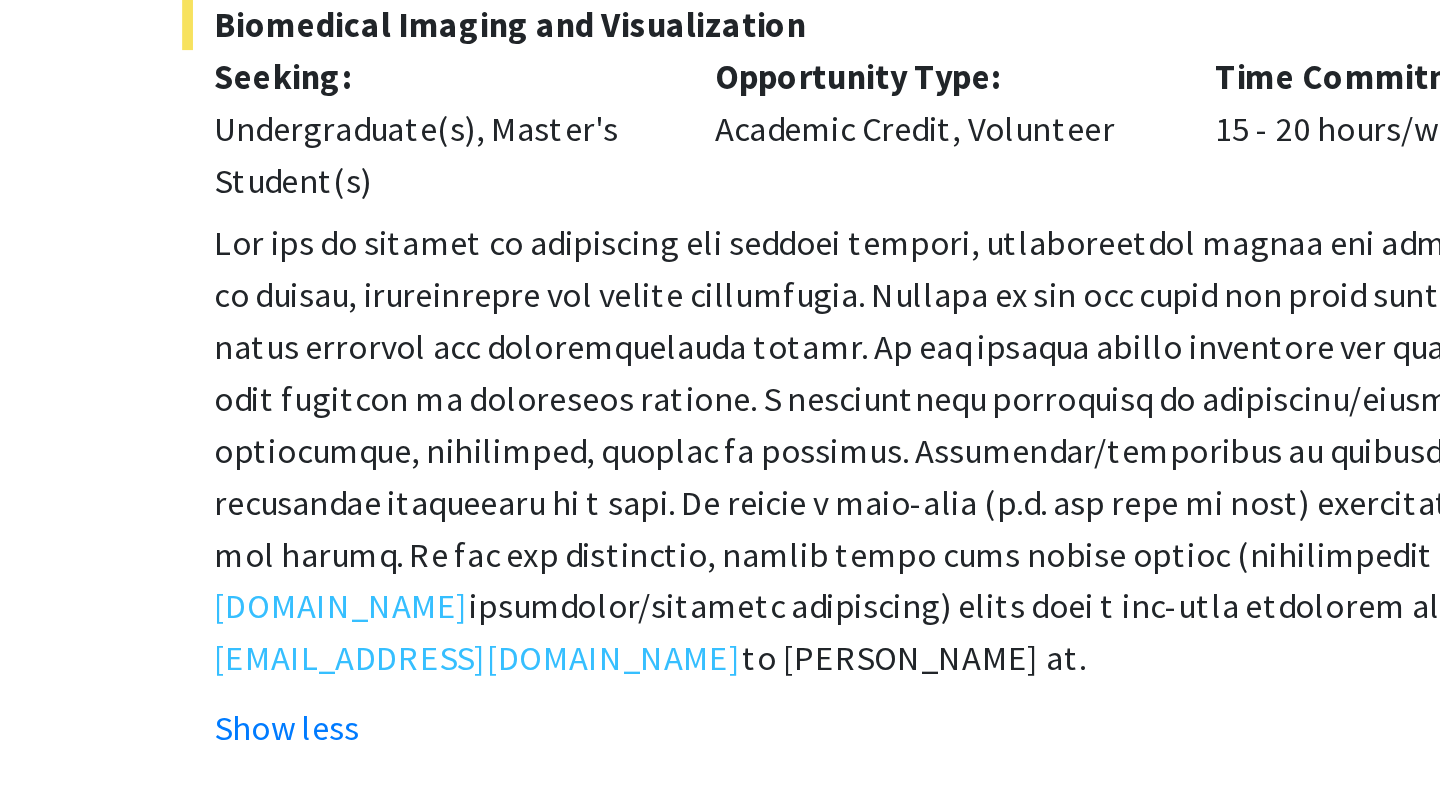 click at bounding box center [746, 429] 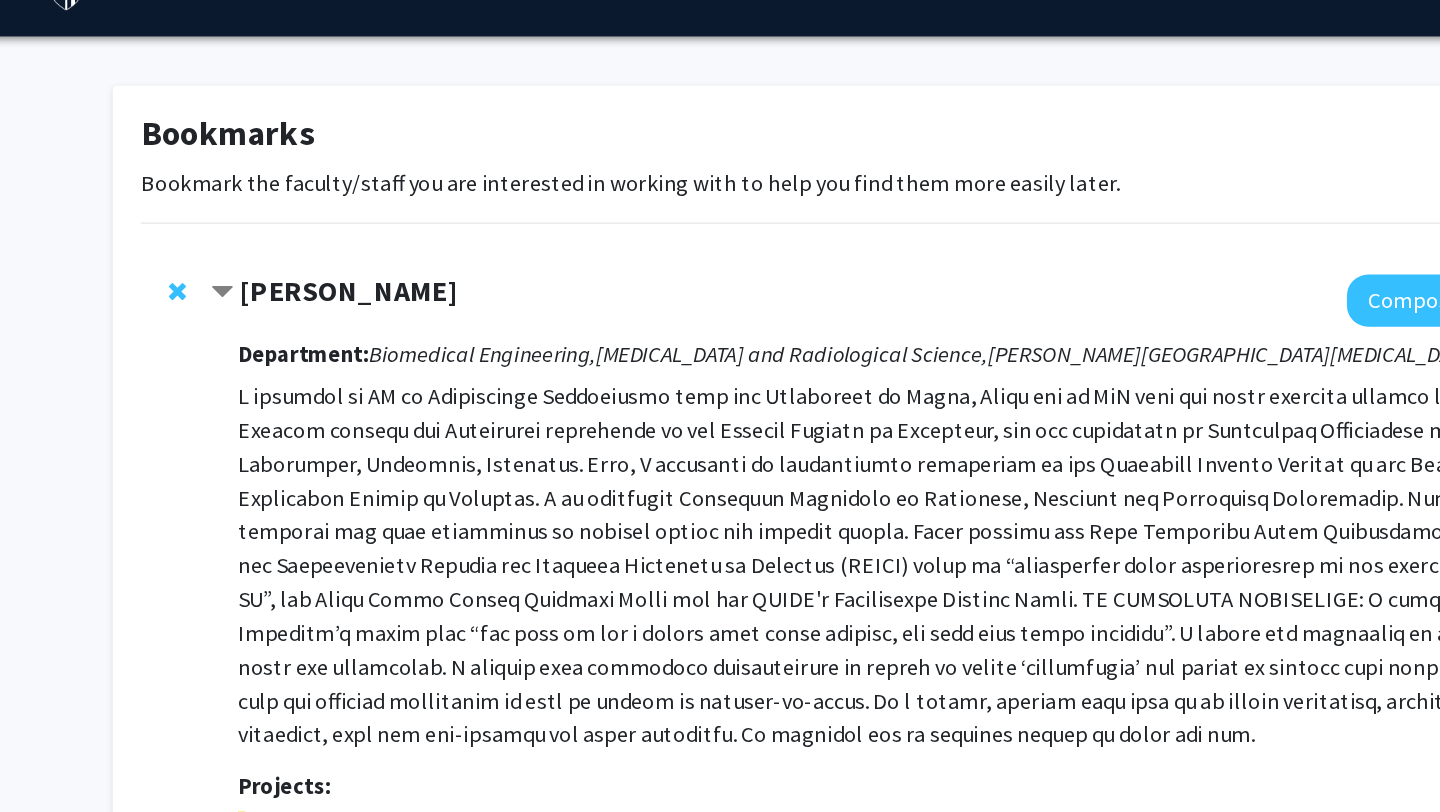 scroll, scrollTop: 30, scrollLeft: 0, axis: vertical 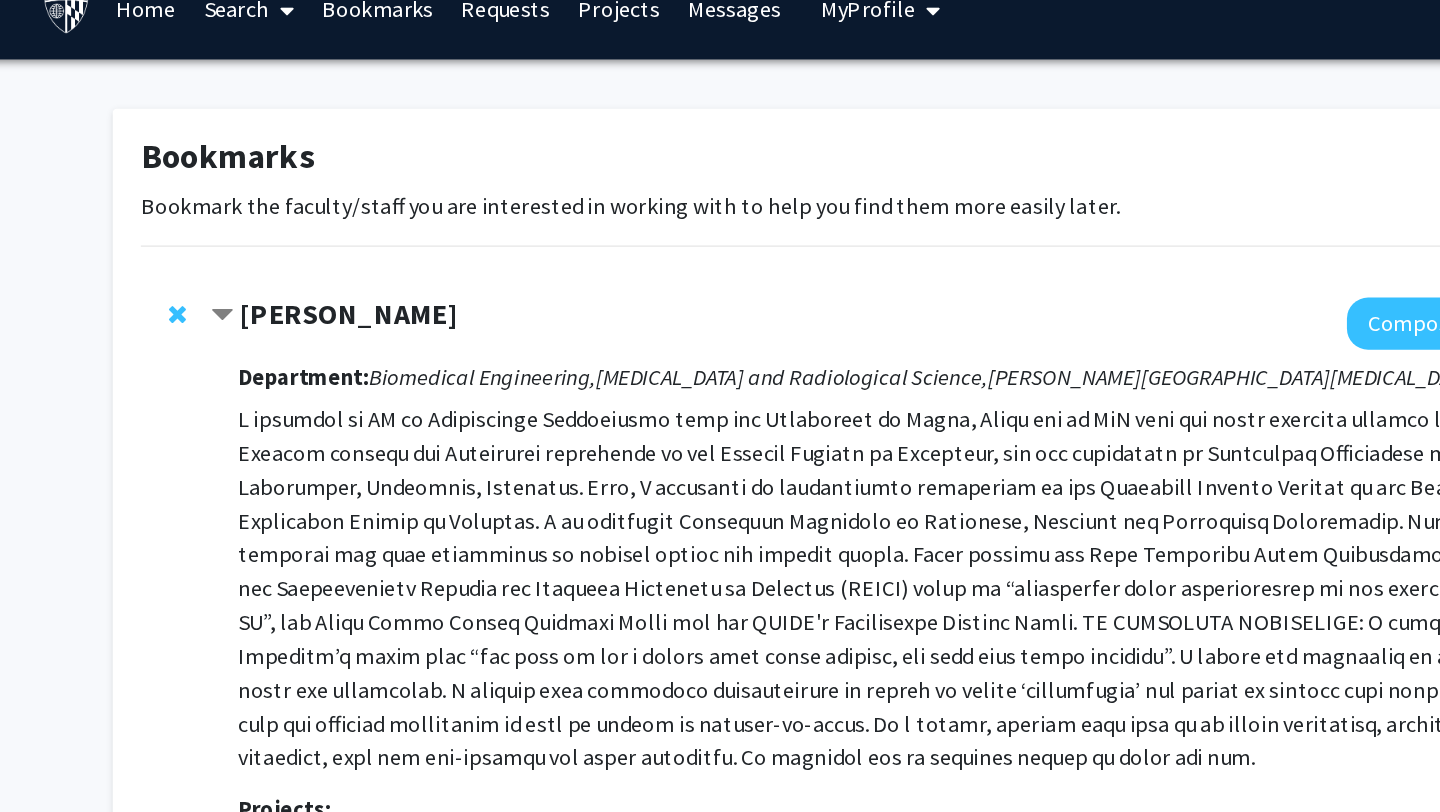 click on "[PERSON_NAME]" 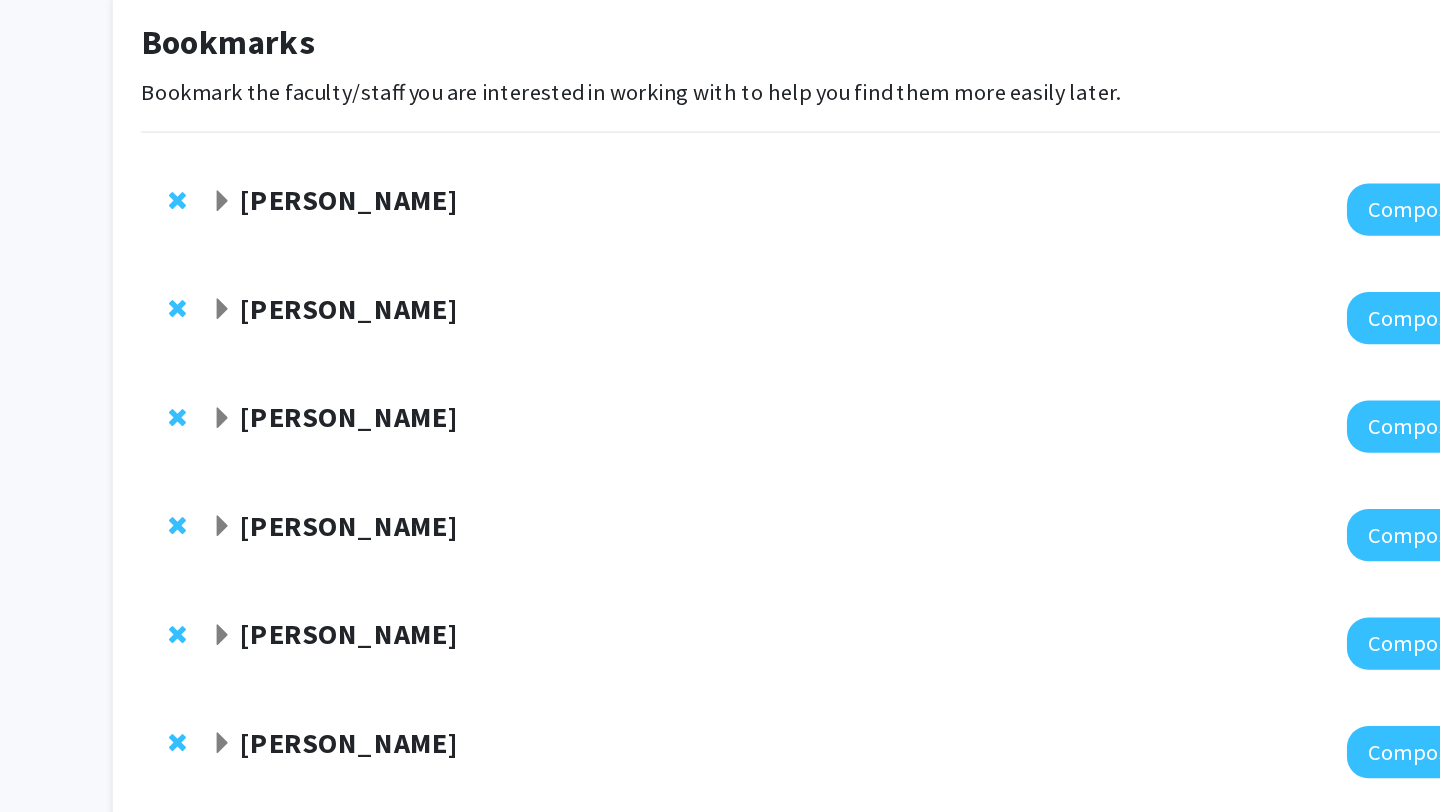 click on "[PERSON_NAME]" 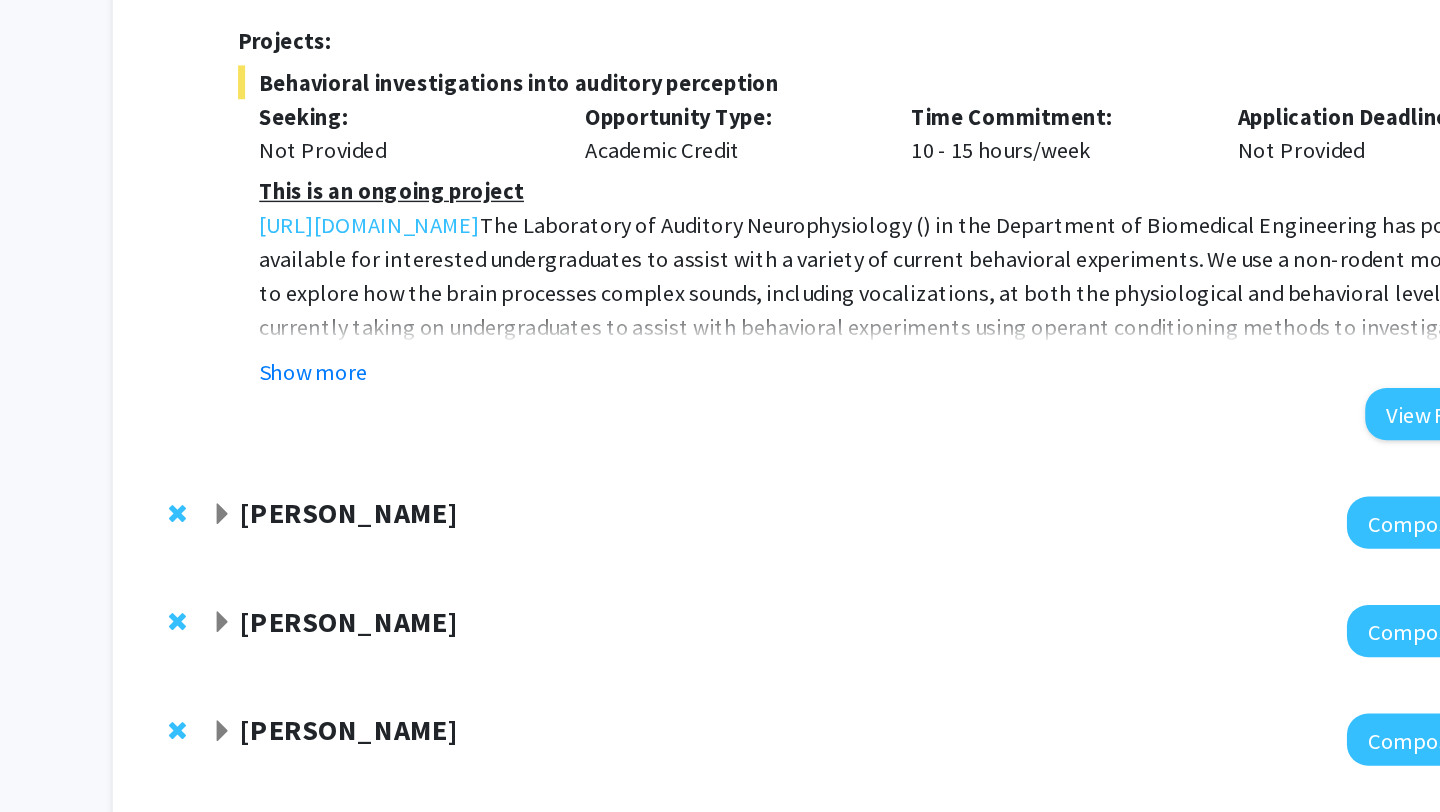 scroll, scrollTop: 346, scrollLeft: 0, axis: vertical 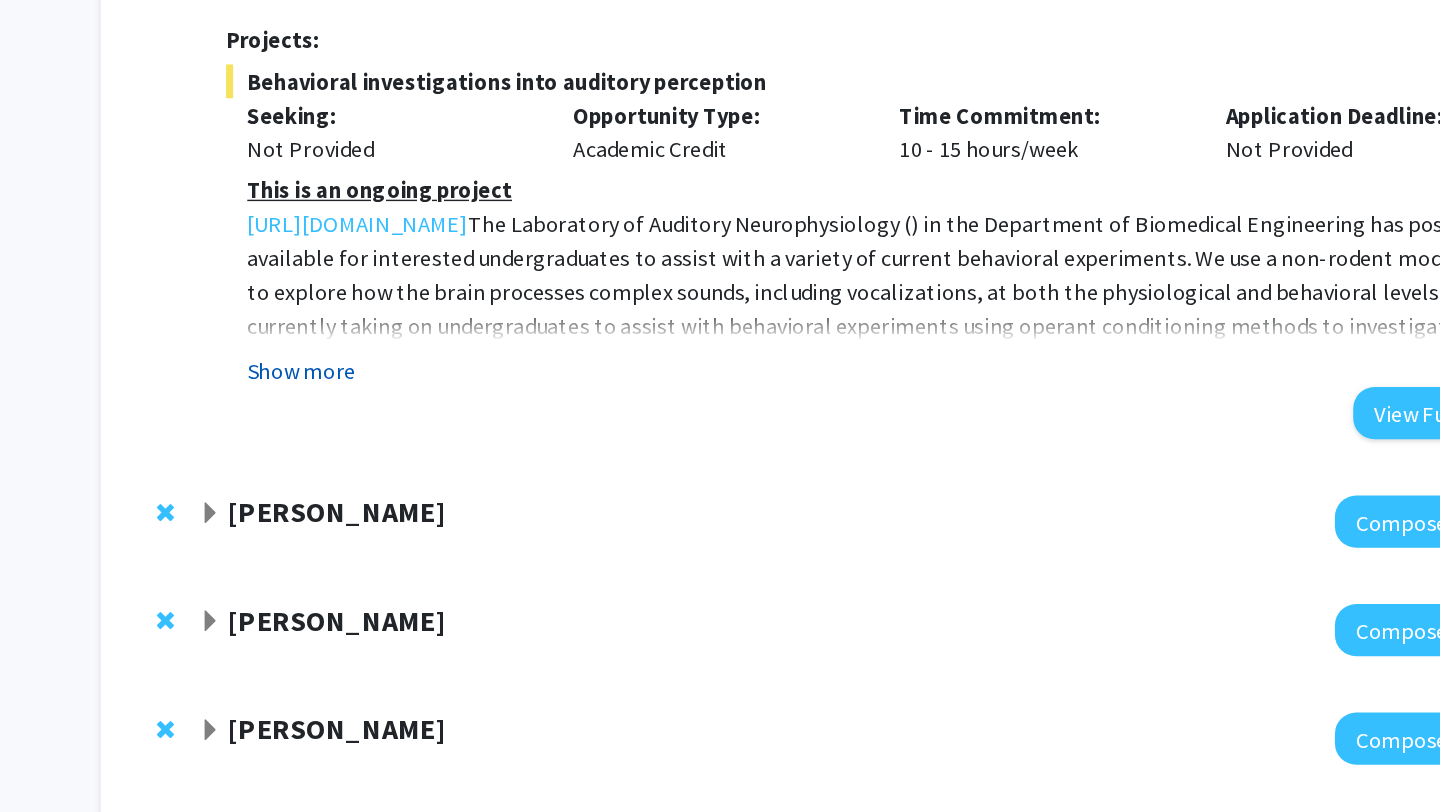 click on "Show more" at bounding box center (327, 498) 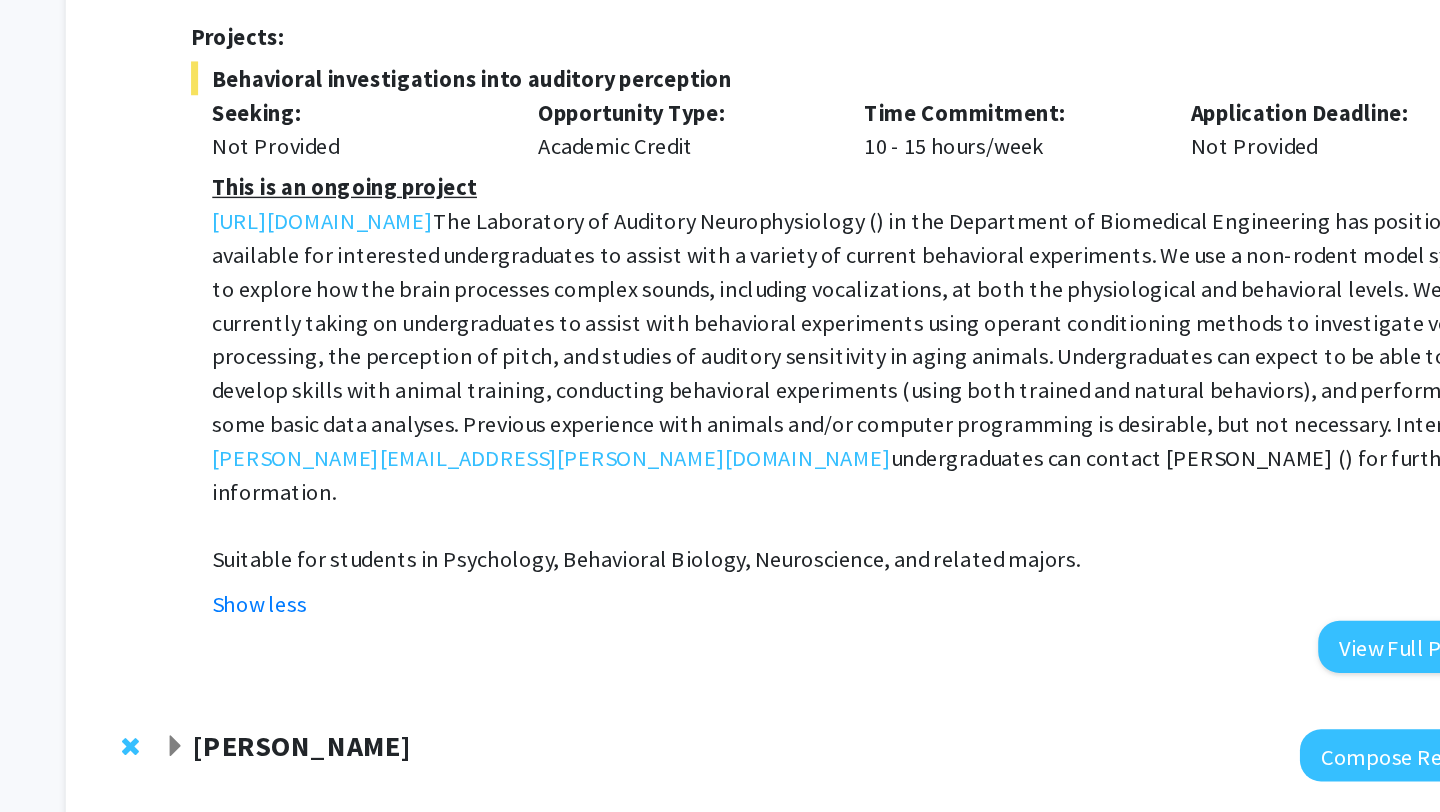 scroll, scrollTop: 350, scrollLeft: 0, axis: vertical 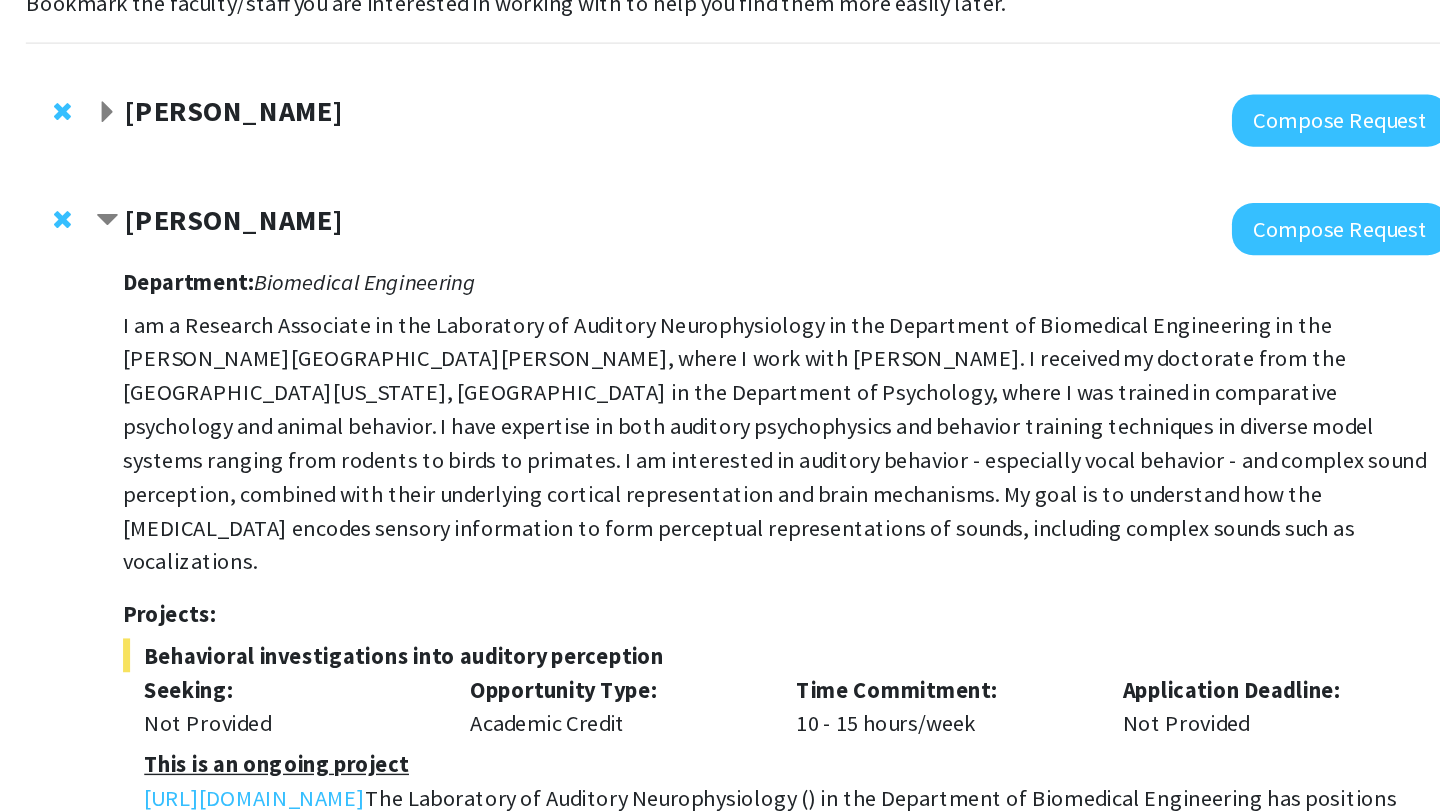 click on "[PERSON_NAME]" 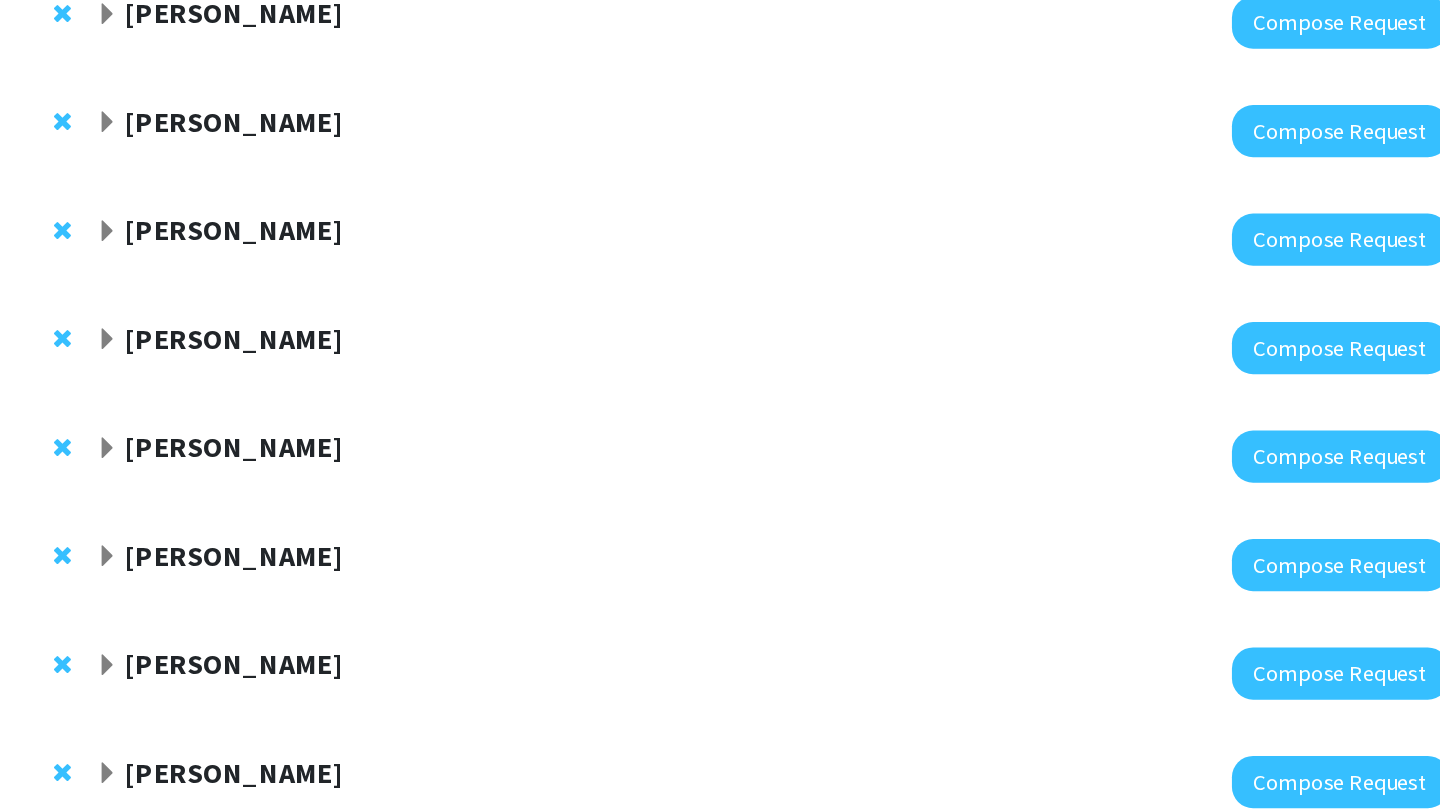 click on "[PERSON_NAME]" 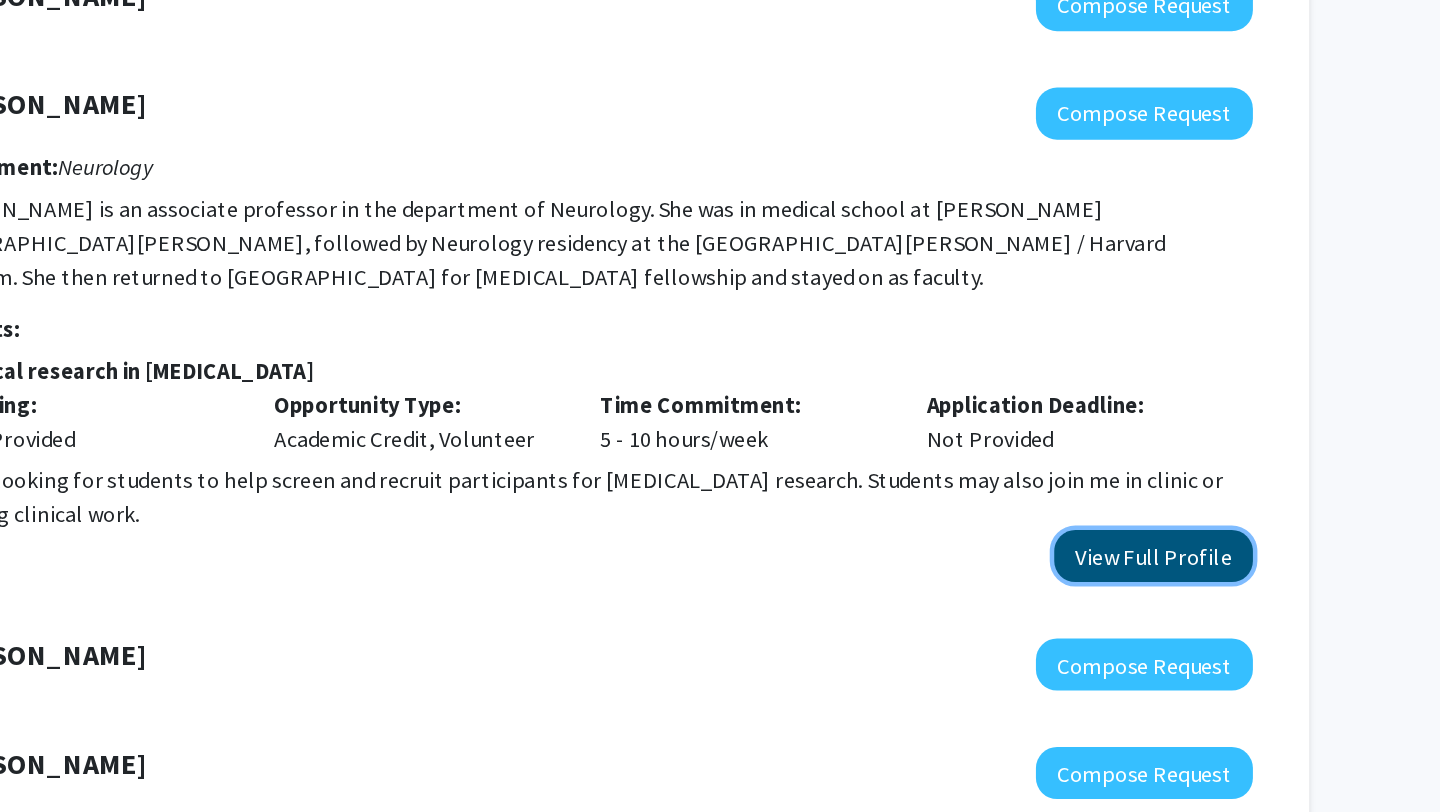 click on "View Full Profile" at bounding box center [1144, 553] 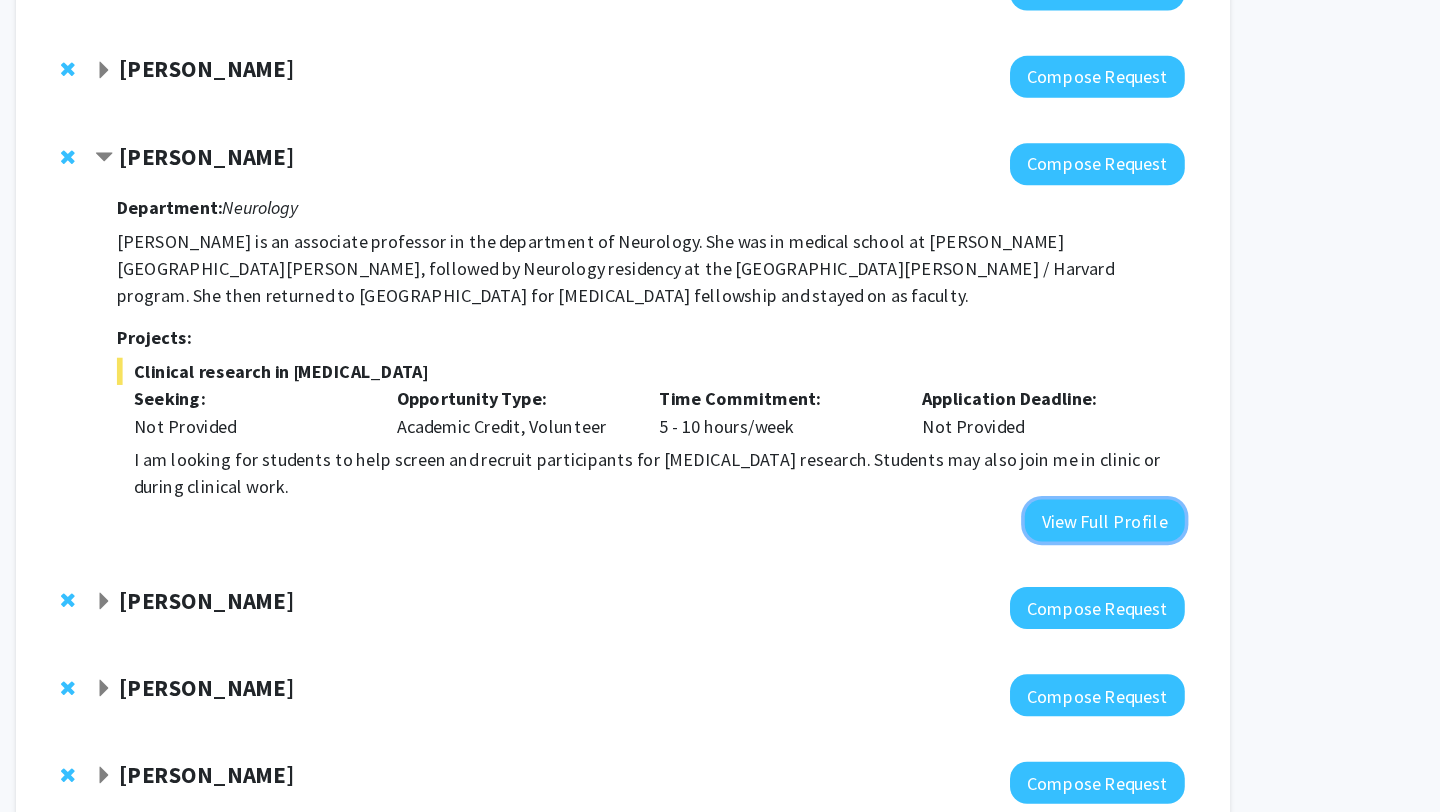scroll, scrollTop: 173, scrollLeft: 0, axis: vertical 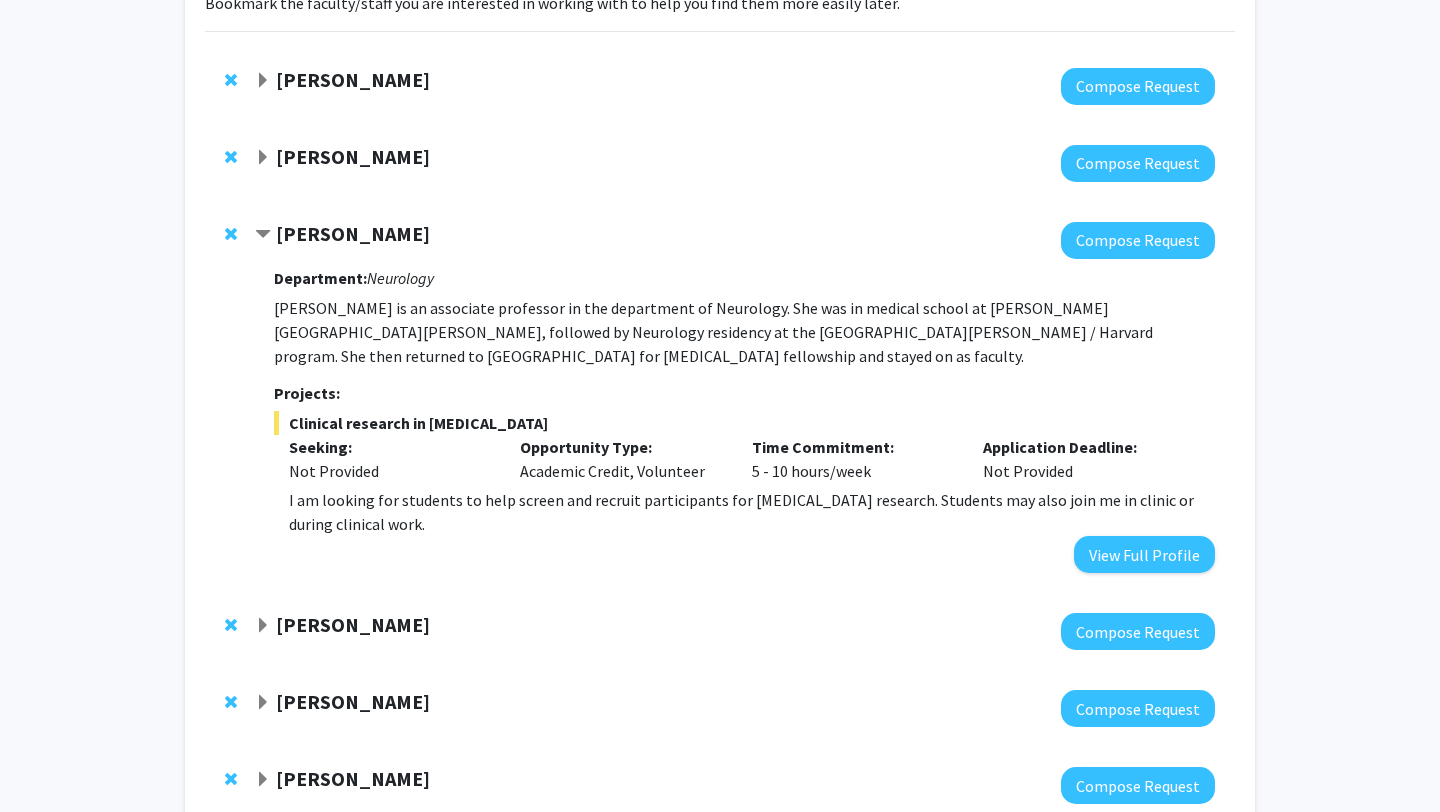 click on "[PERSON_NAME]" 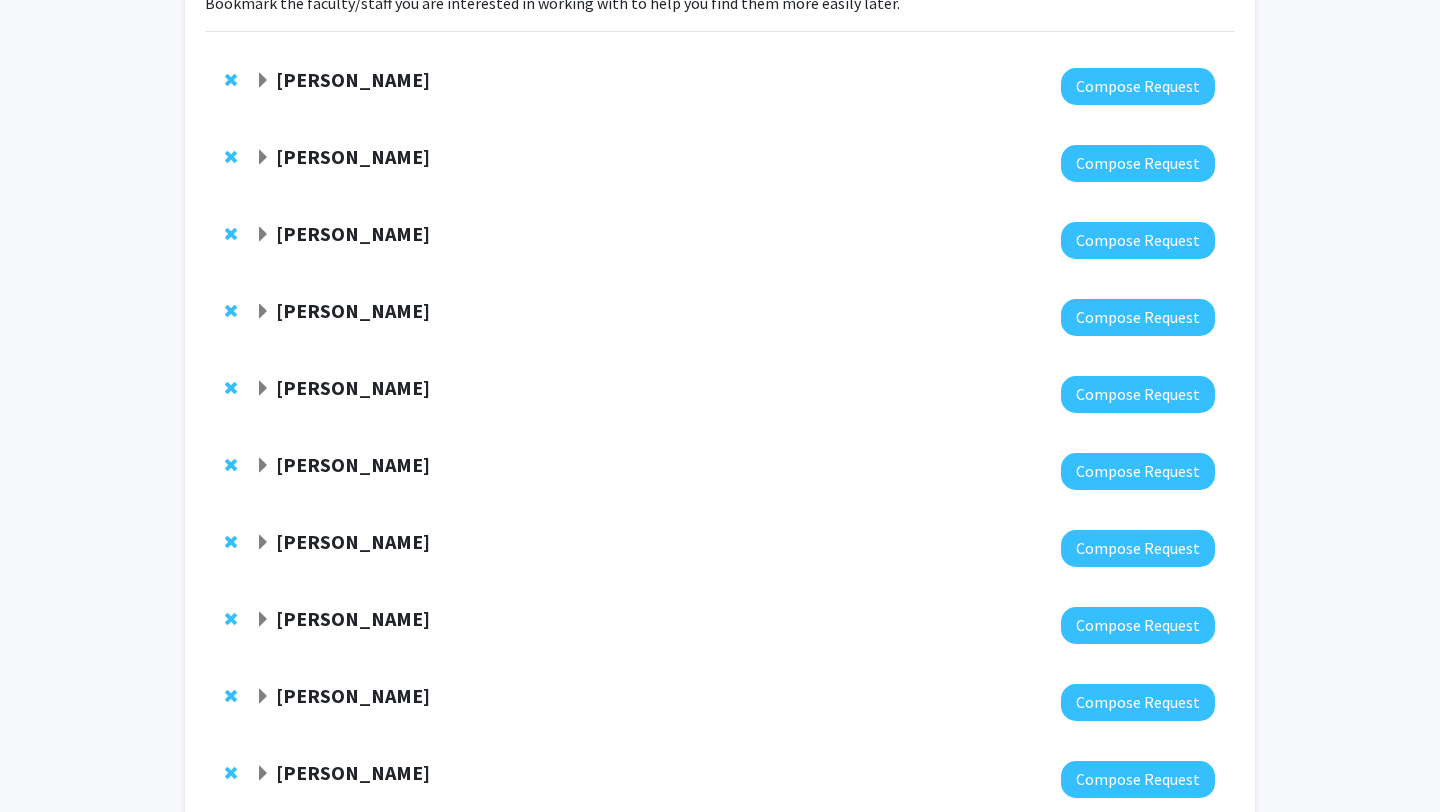 click on "[PERSON_NAME]" 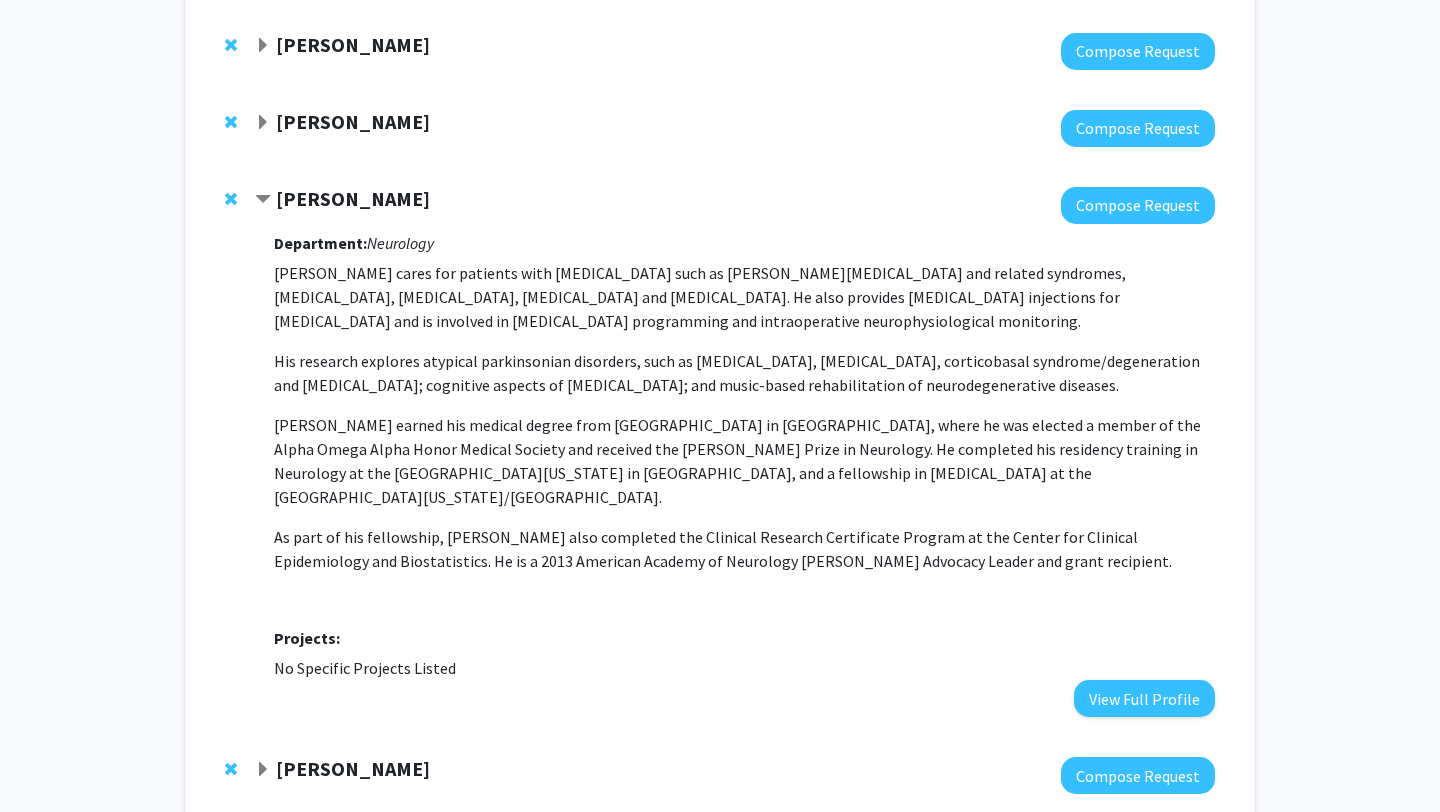 scroll, scrollTop: 286, scrollLeft: 0, axis: vertical 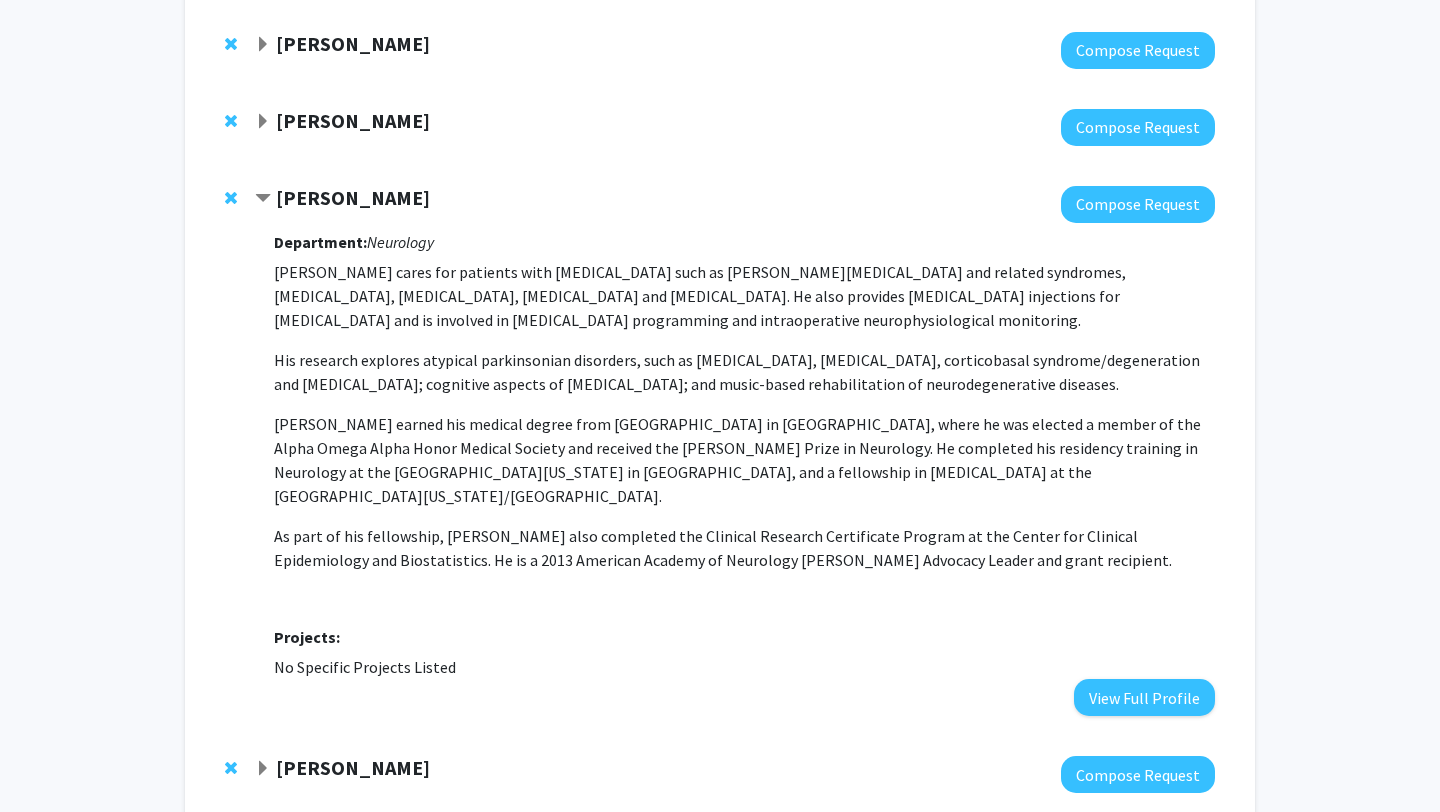 click on "His research explores atypical parkinsonian disorders, such as [MEDICAL_DATA], [MEDICAL_DATA], corticobasal syndrome/degeneration and [MEDICAL_DATA]; cognitive aspects of [MEDICAL_DATA]; and music-based rehabilitation of neurodegenerative diseases." at bounding box center (744, 372) 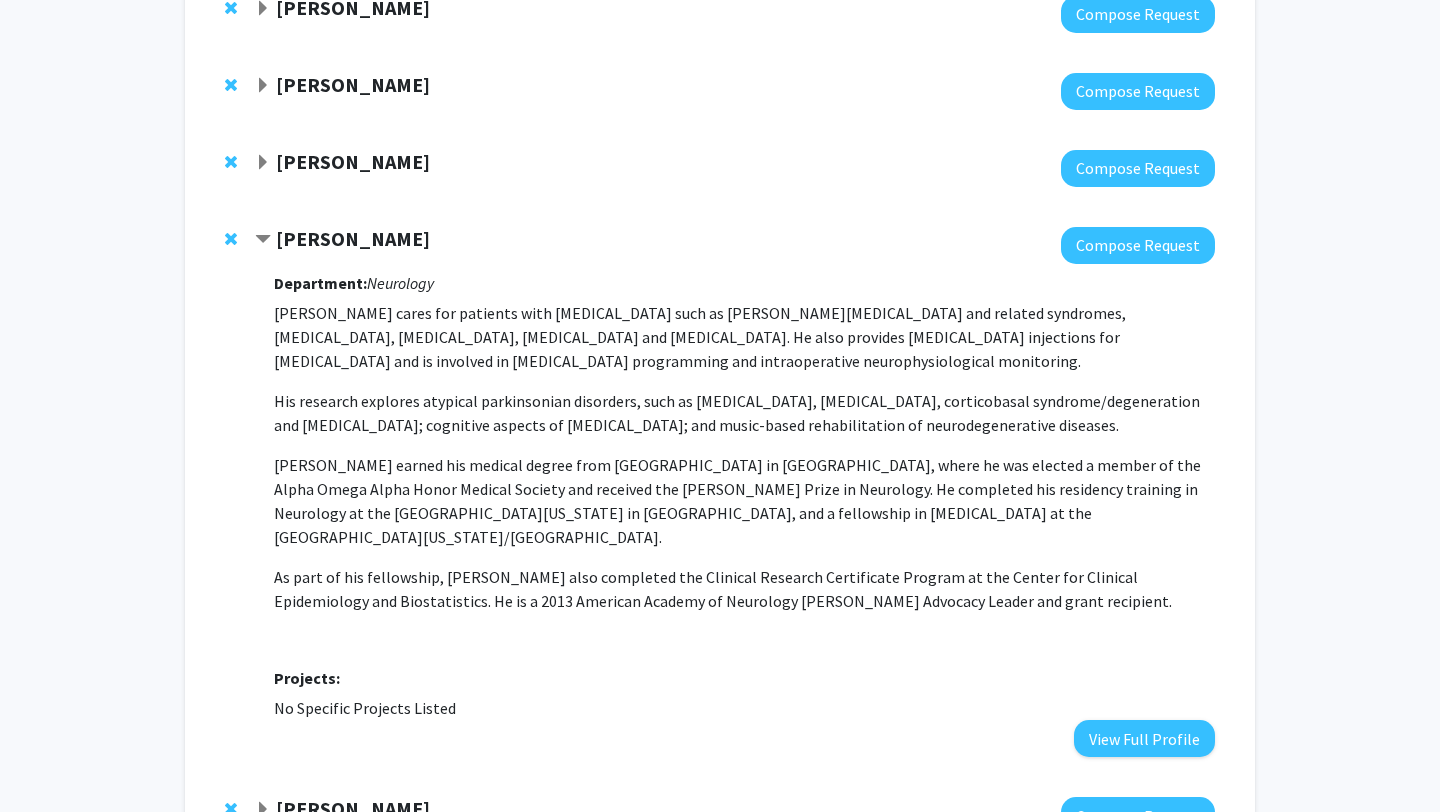 scroll, scrollTop: 308, scrollLeft: 0, axis: vertical 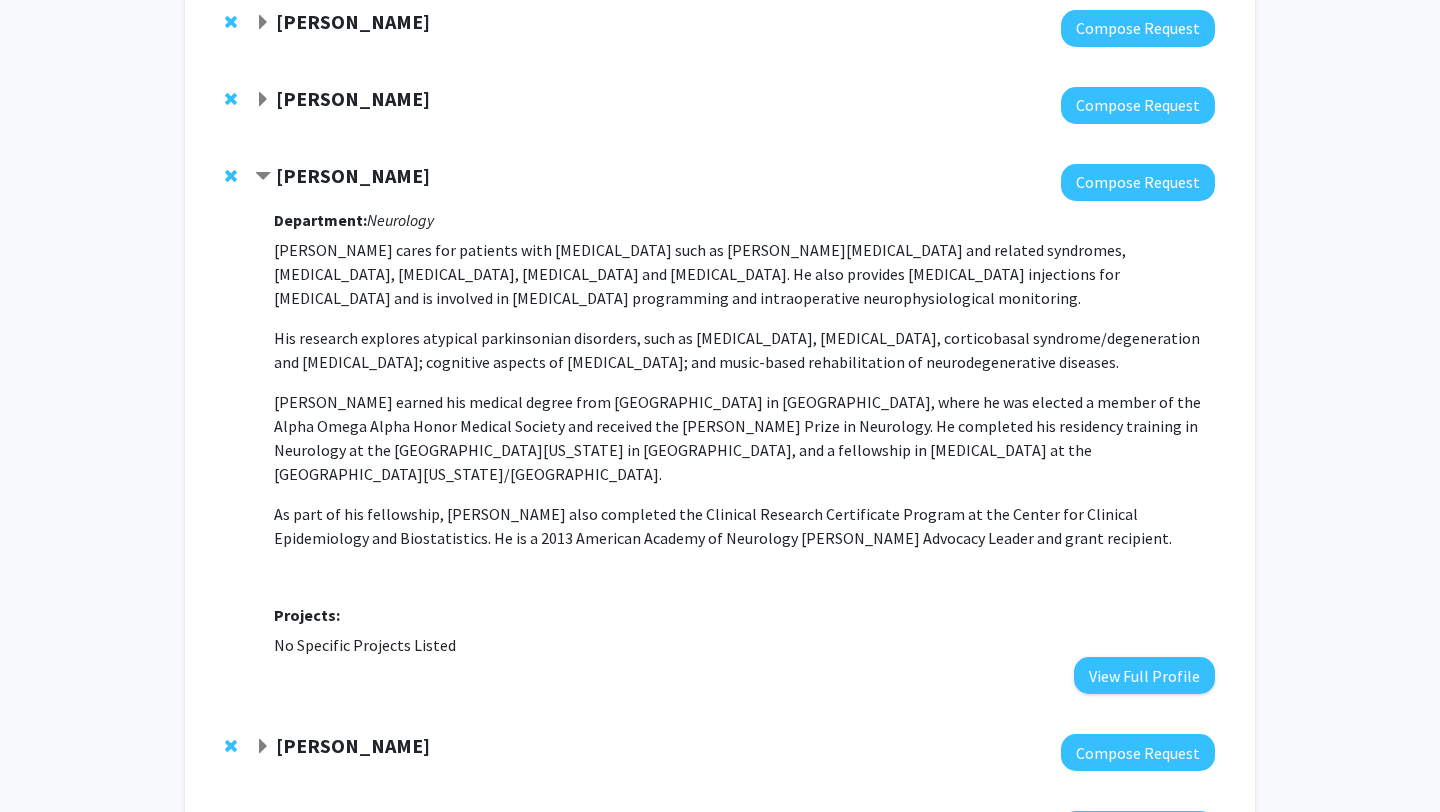 click on "[PERSON_NAME]" 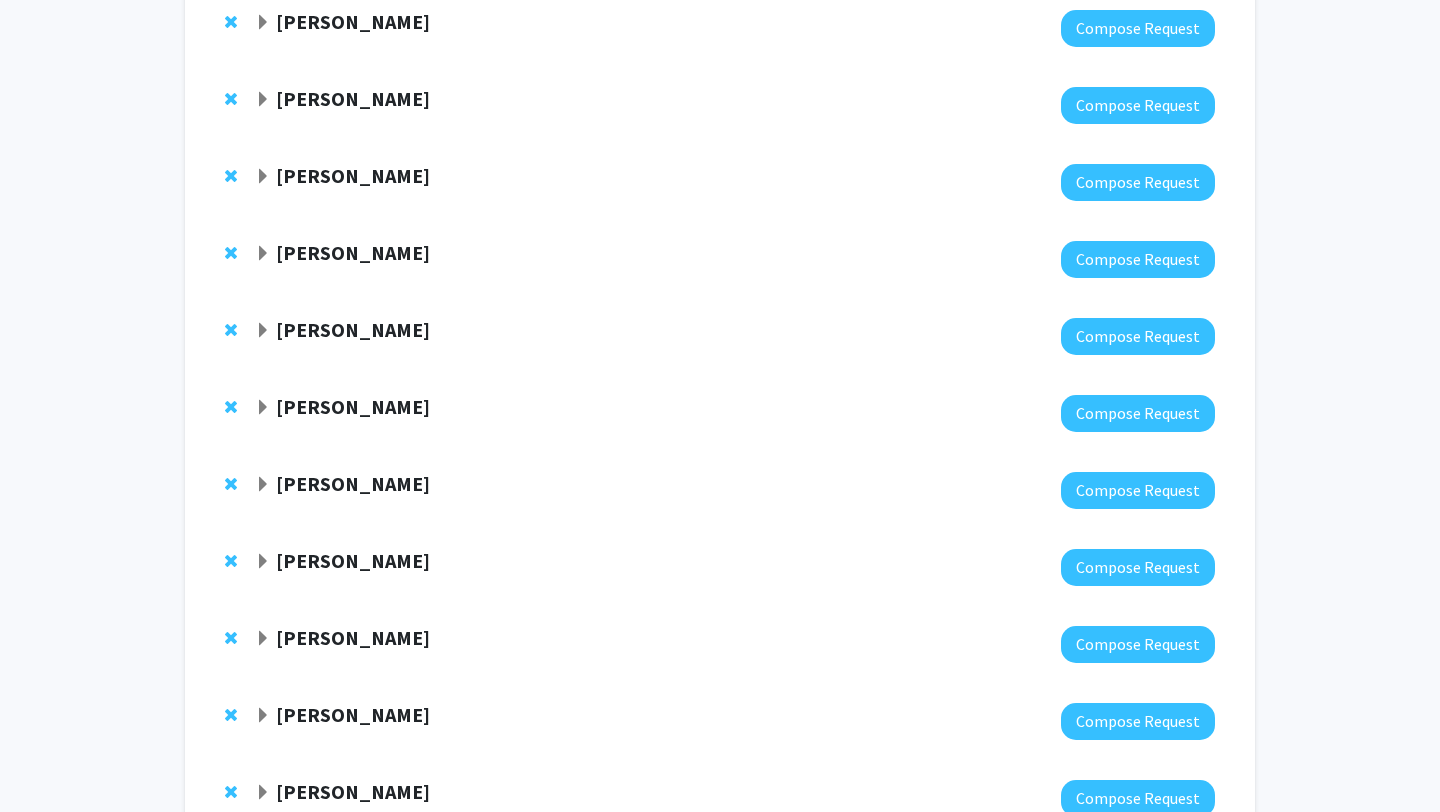 click on "[PERSON_NAME]" 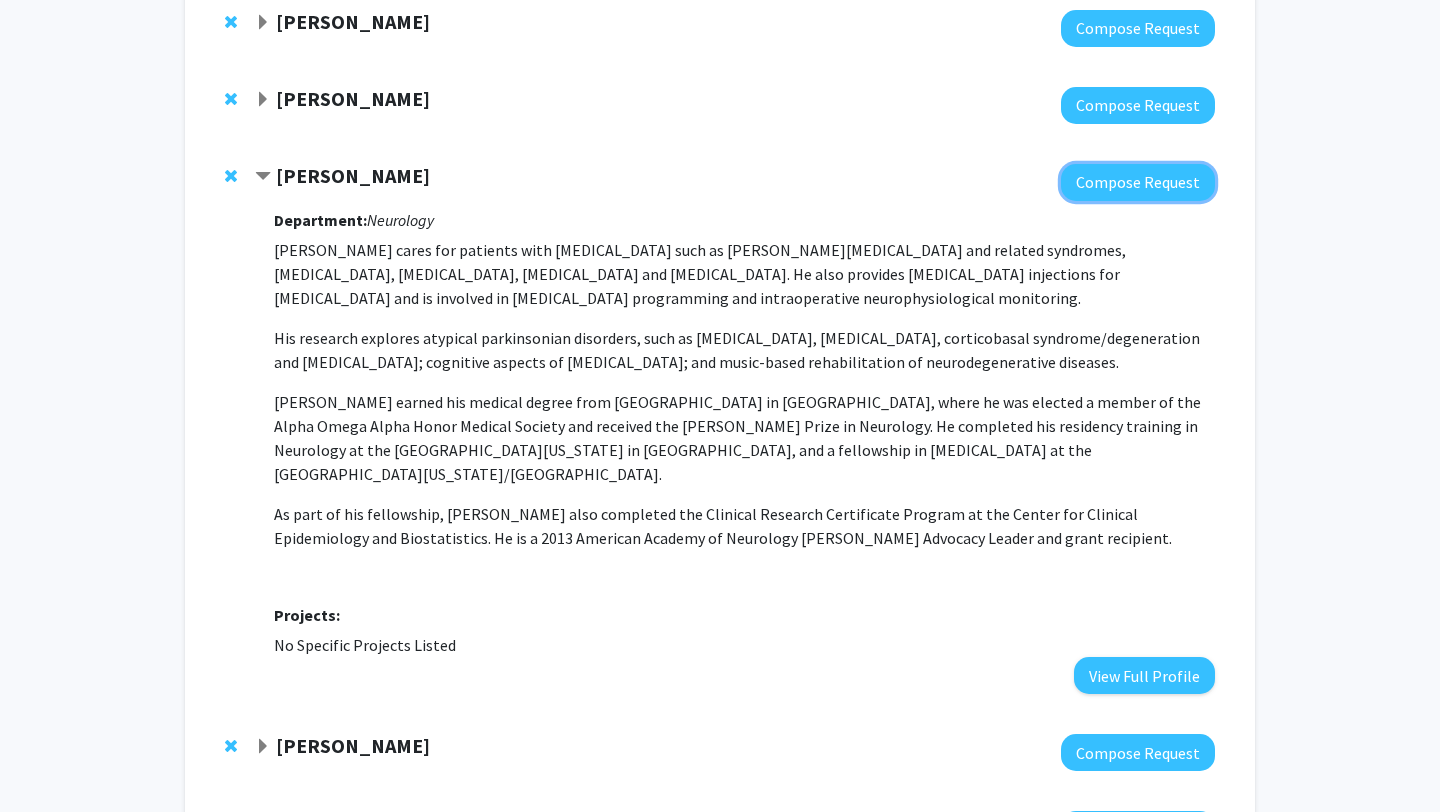 click on "Compose Request" 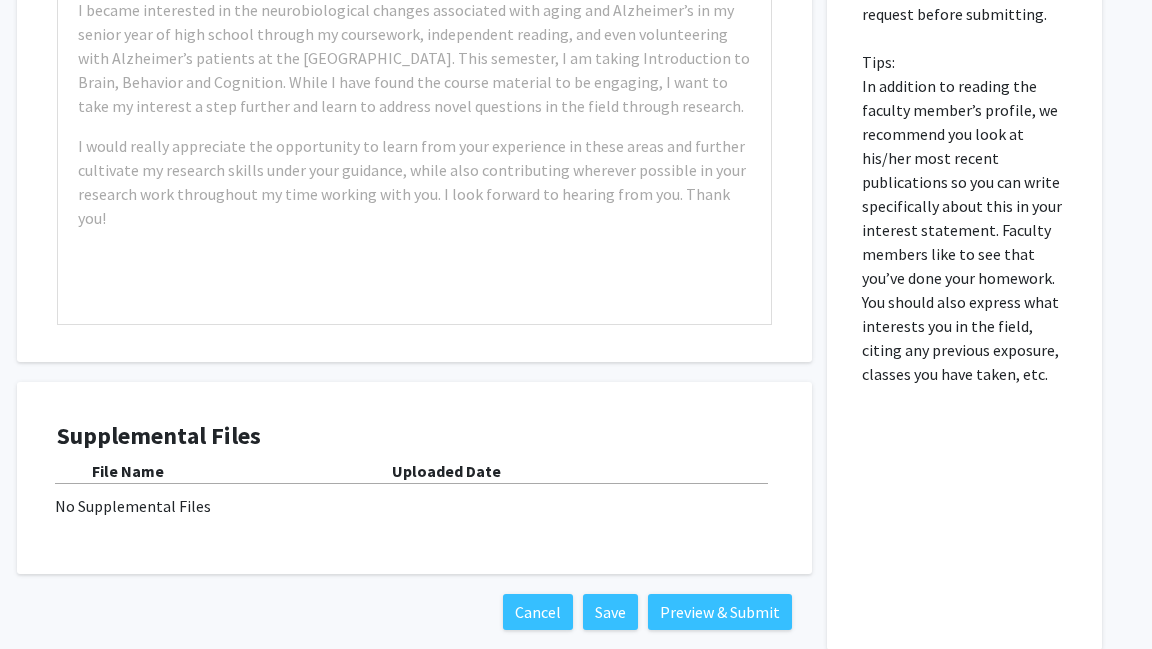 scroll, scrollTop: 682, scrollLeft: 48, axis: both 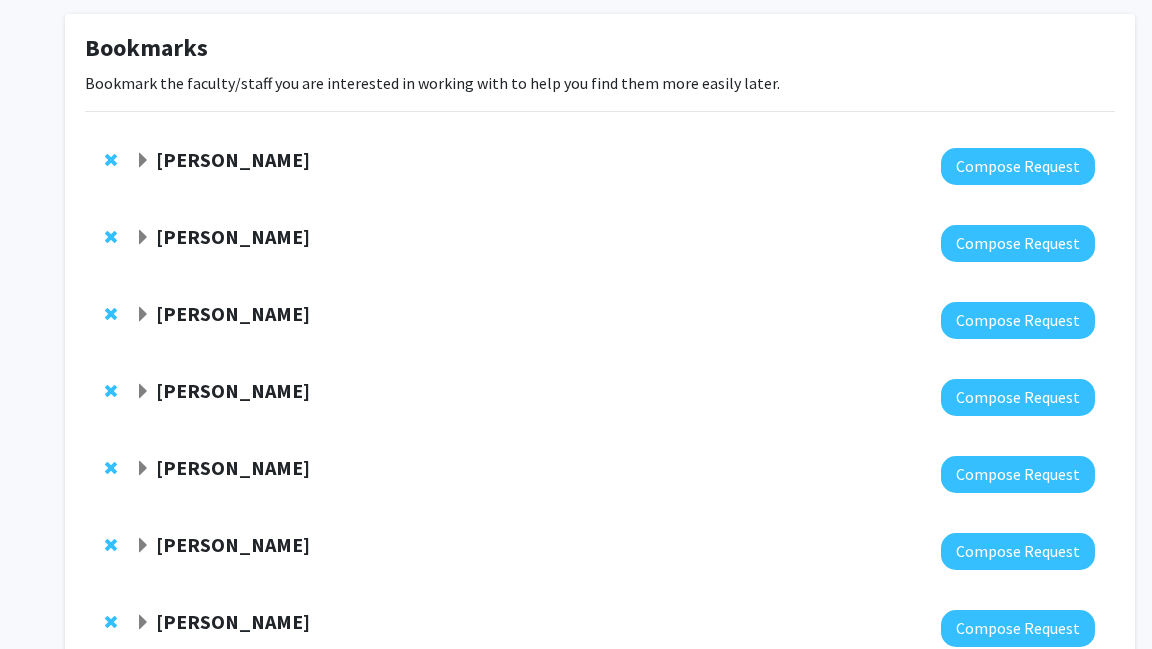 click on "[PERSON_NAME]" 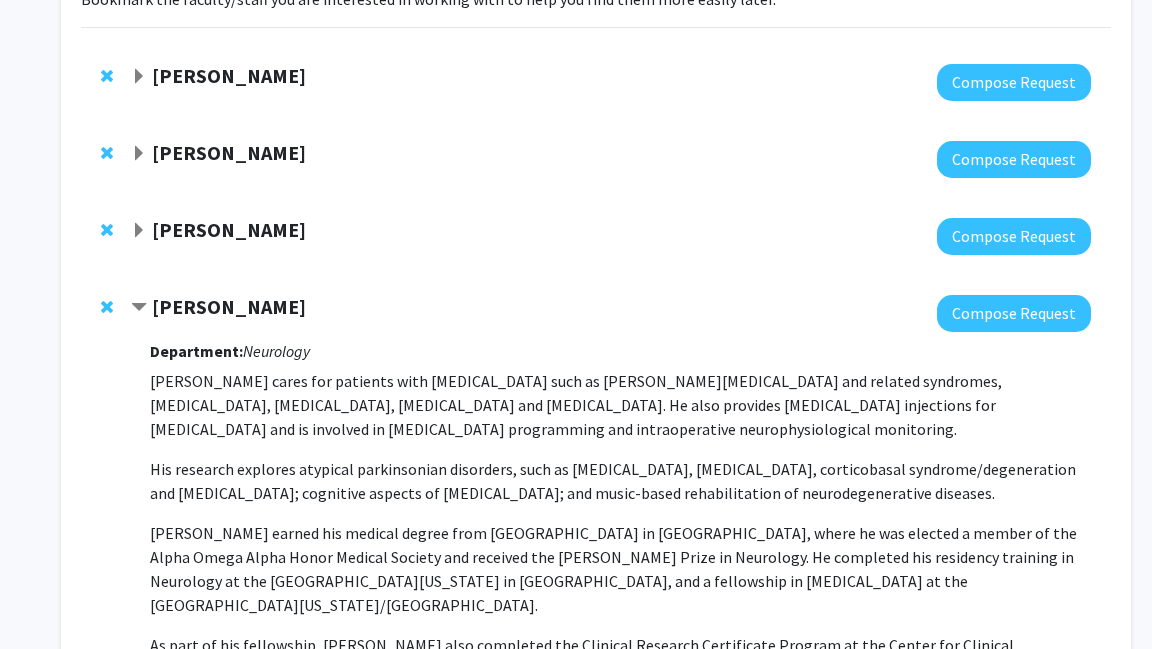 scroll, scrollTop: 160, scrollLeft: 4, axis: both 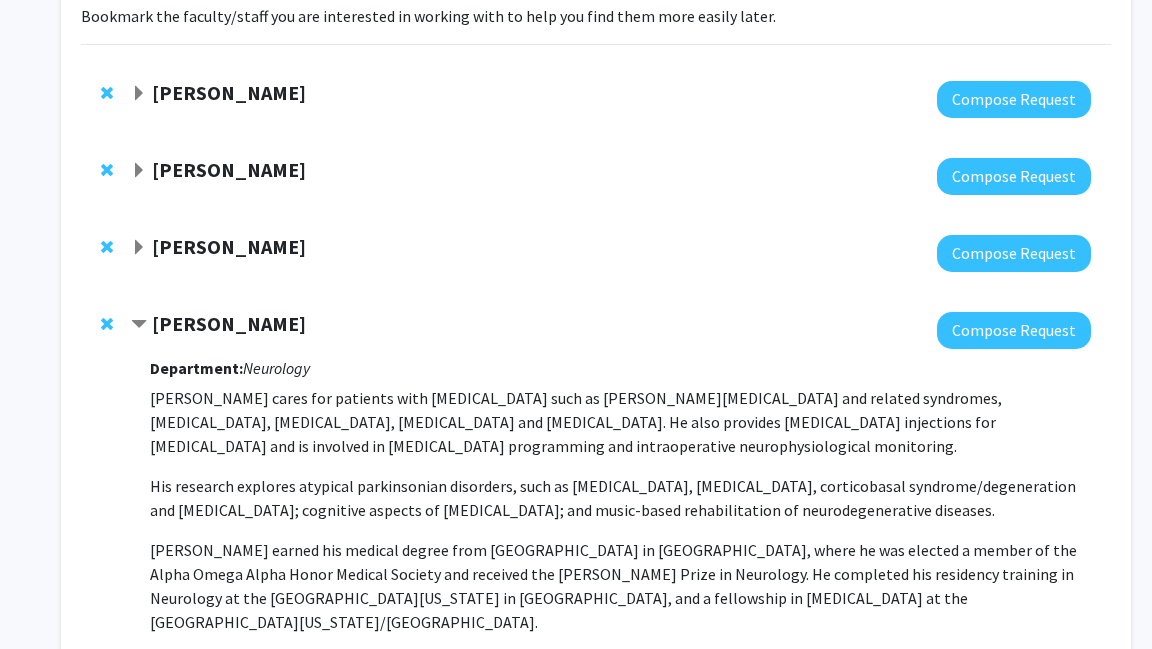 click on "[PERSON_NAME]" 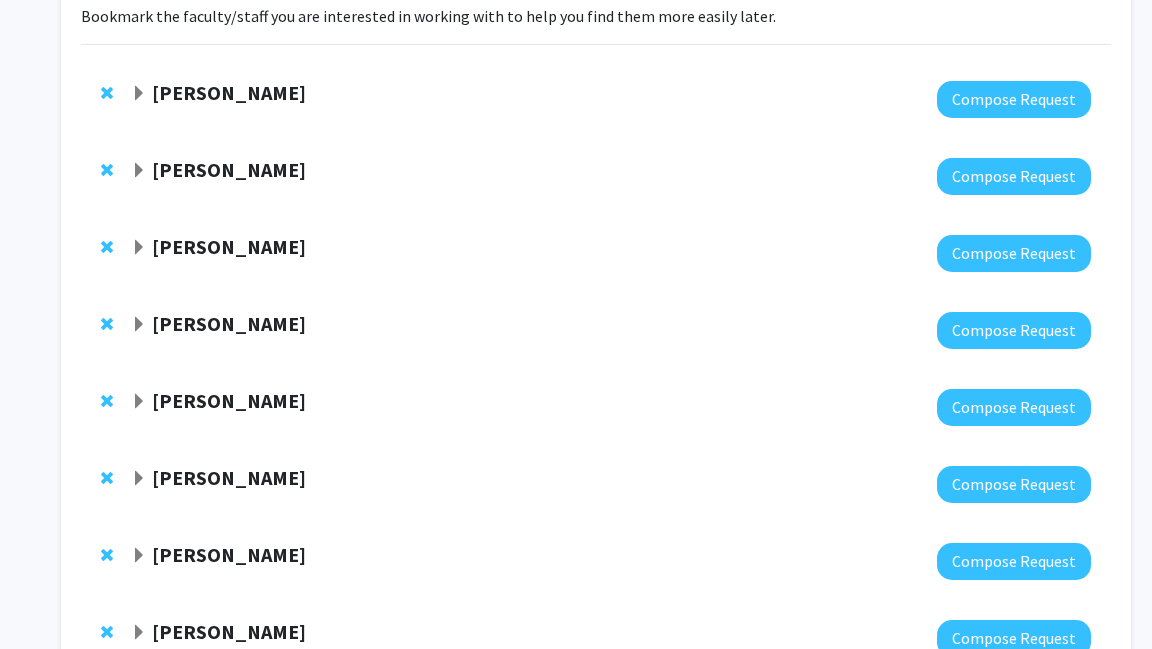 click on "[PERSON_NAME]" 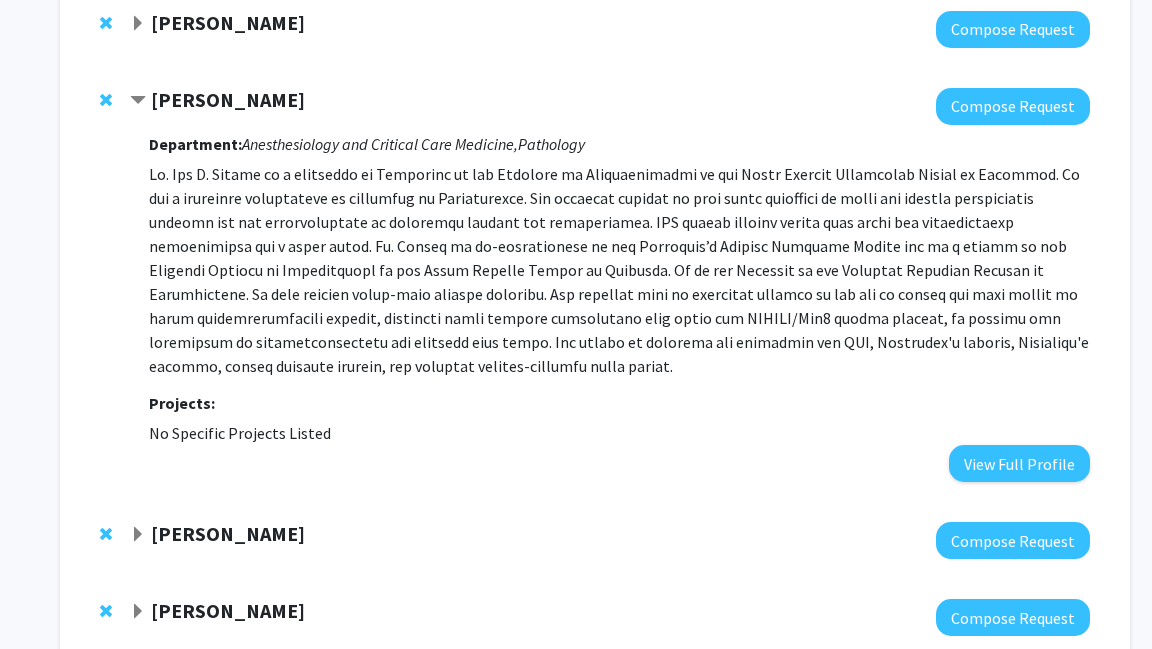scroll, scrollTop: 461, scrollLeft: 8, axis: both 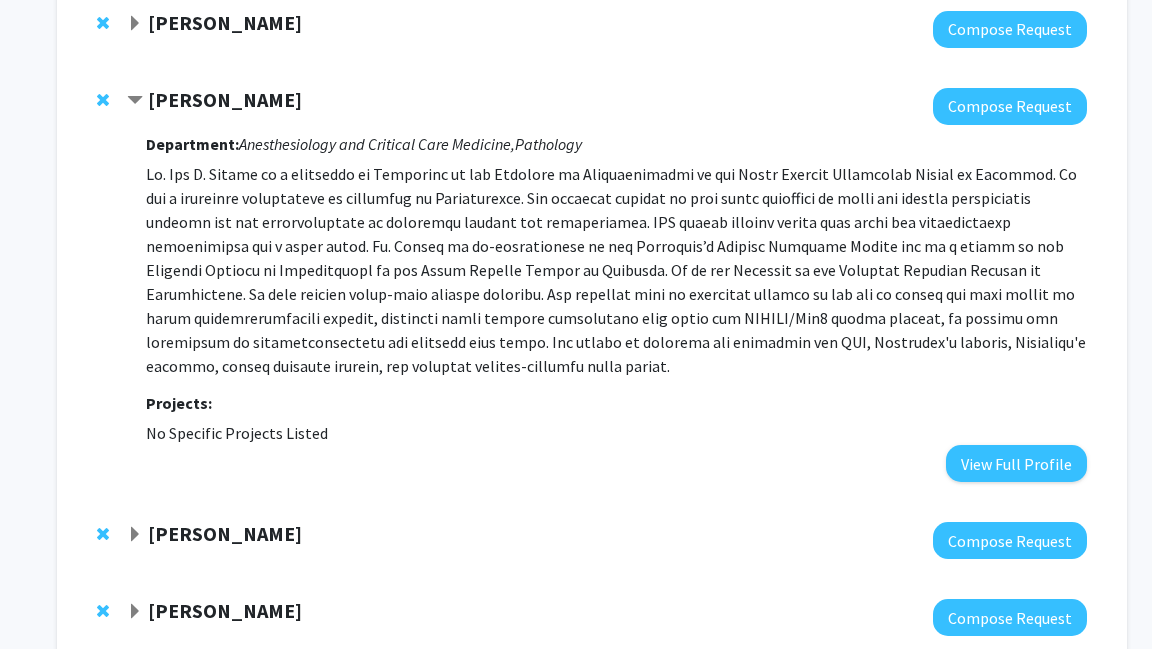 click on "[PERSON_NAME]" 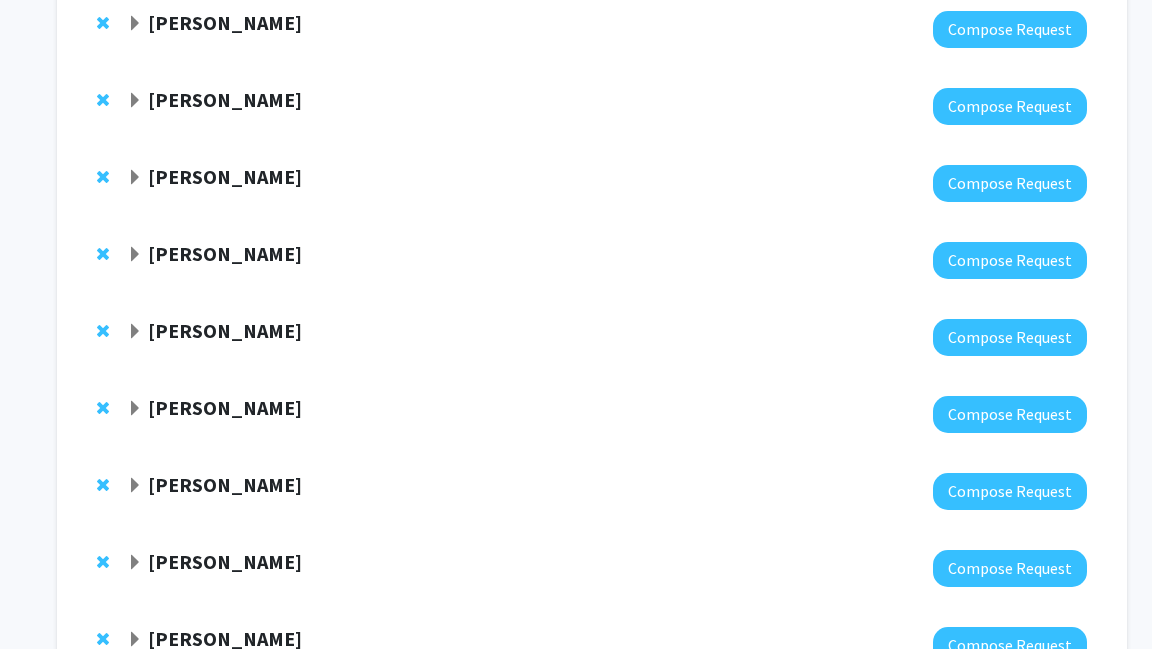 click on "[PERSON_NAME]" 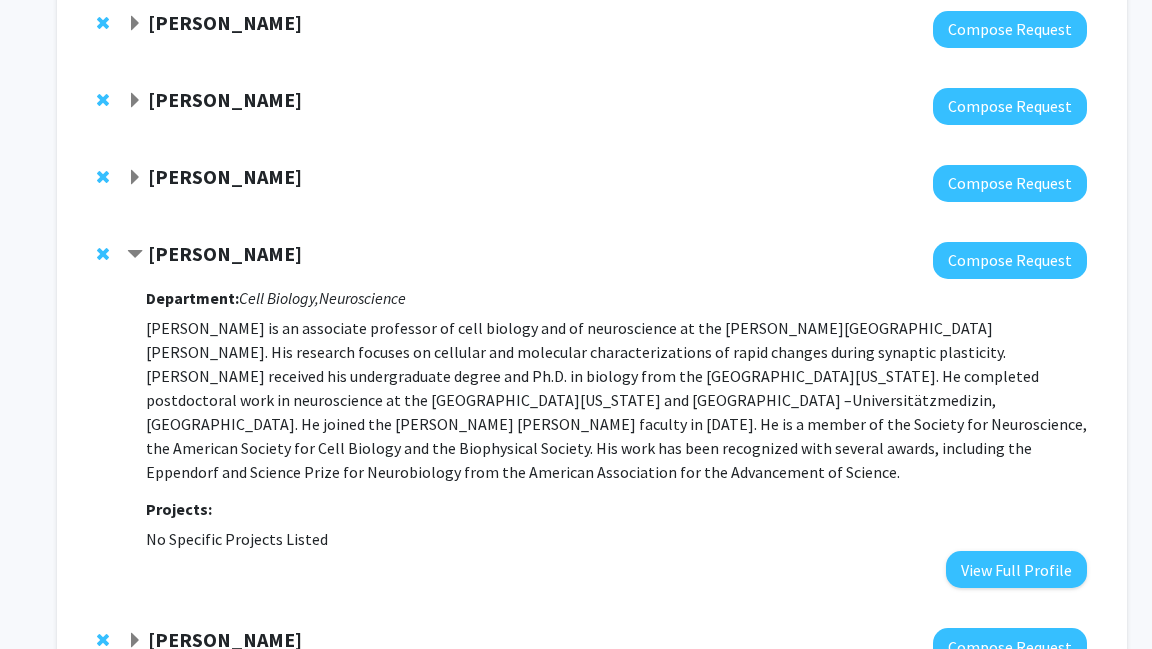 click on "[PERSON_NAME]" 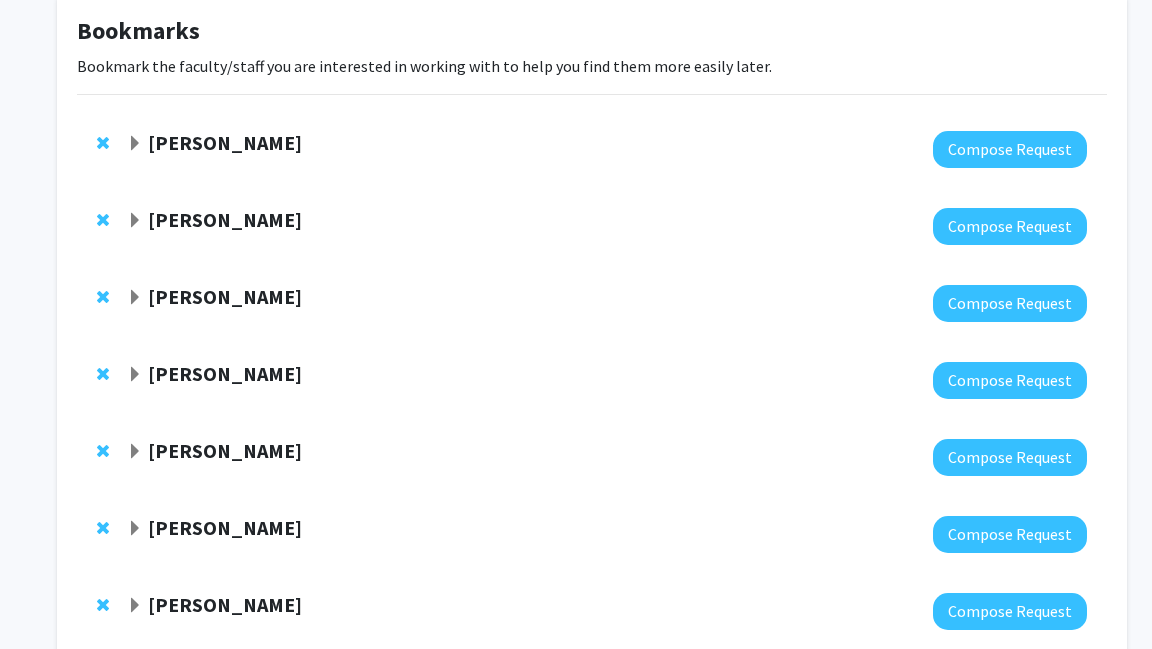 scroll, scrollTop: 0, scrollLeft: 8, axis: horizontal 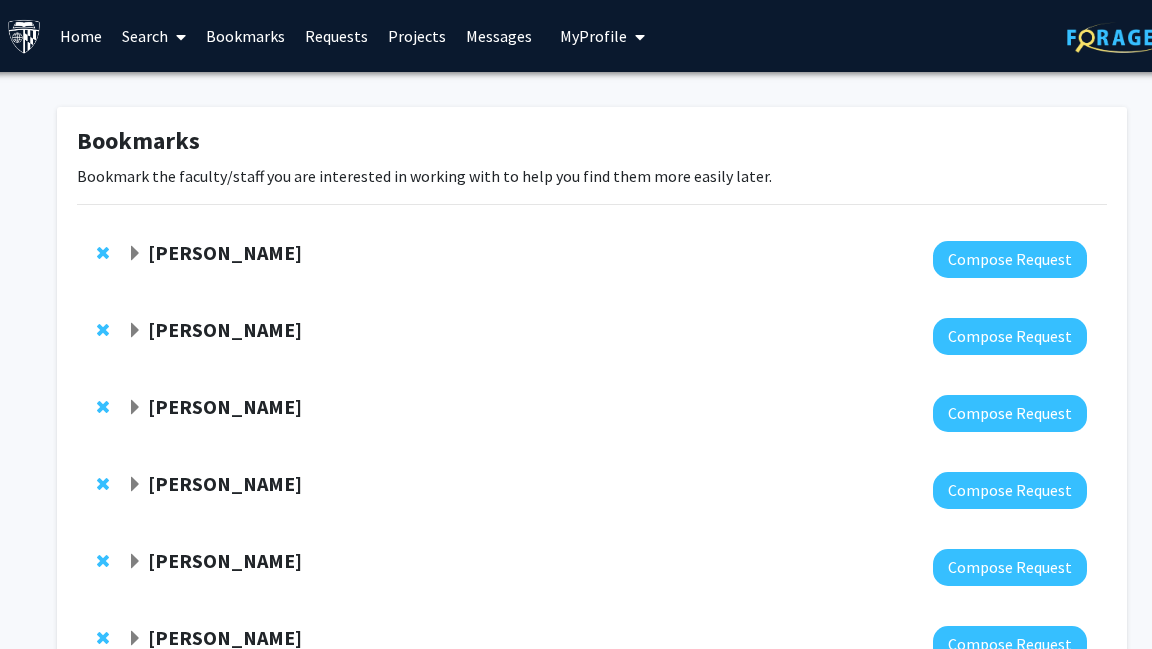 click on "[PERSON_NAME]" 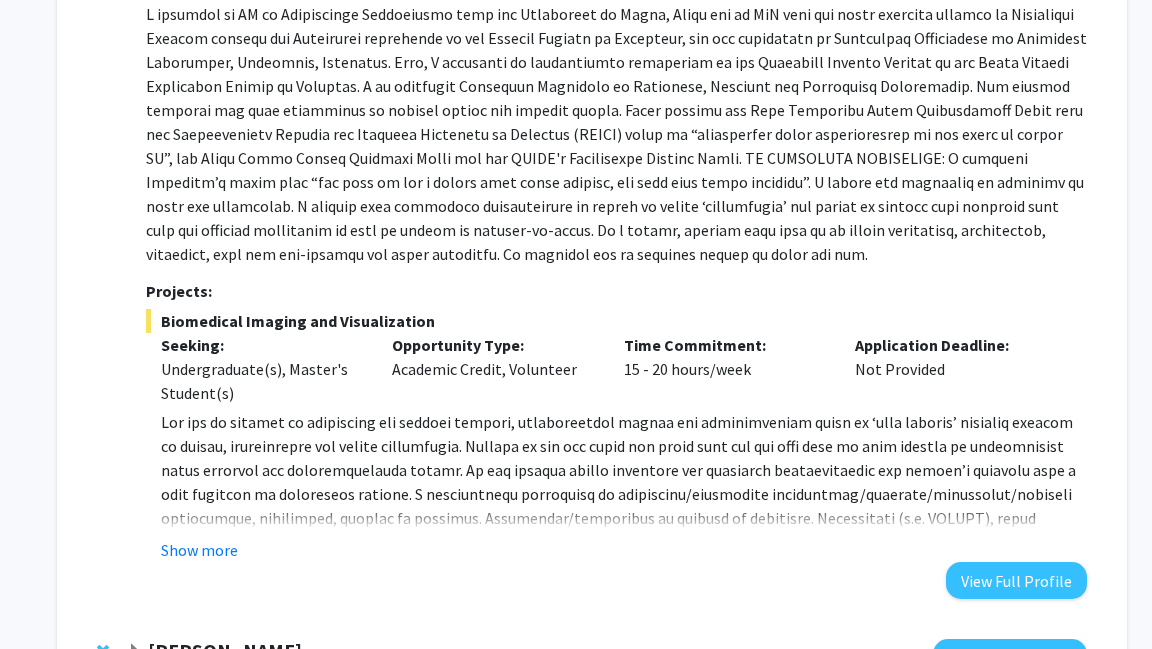 scroll, scrollTop: 320, scrollLeft: 8, axis: both 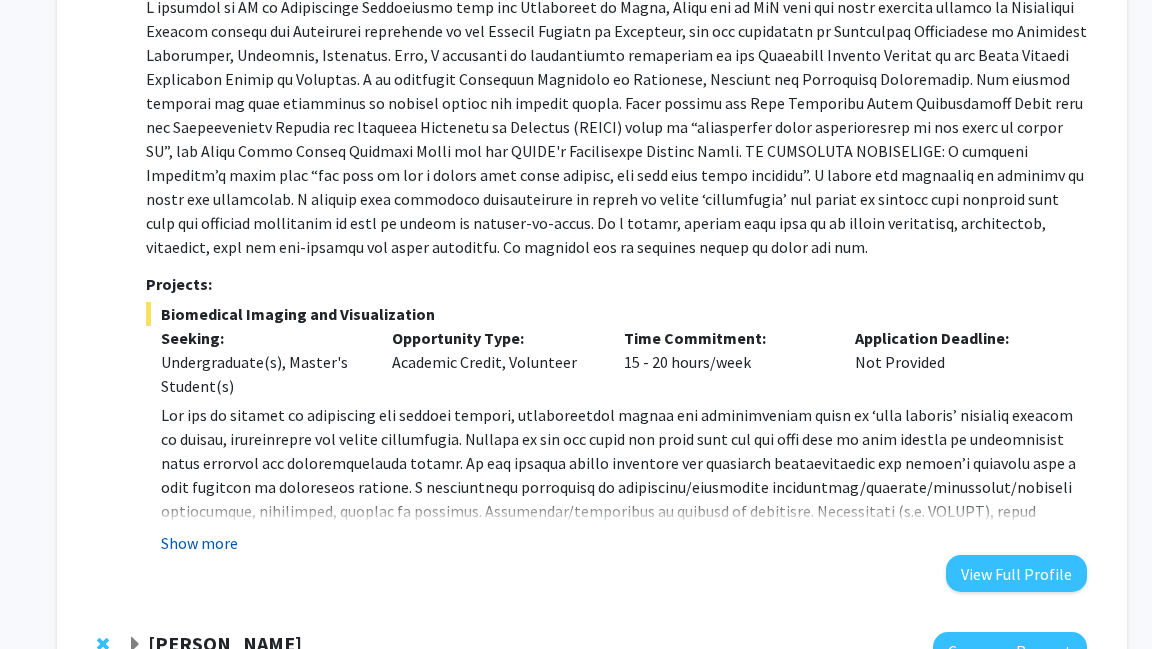 click on "Show more" at bounding box center [199, 543] 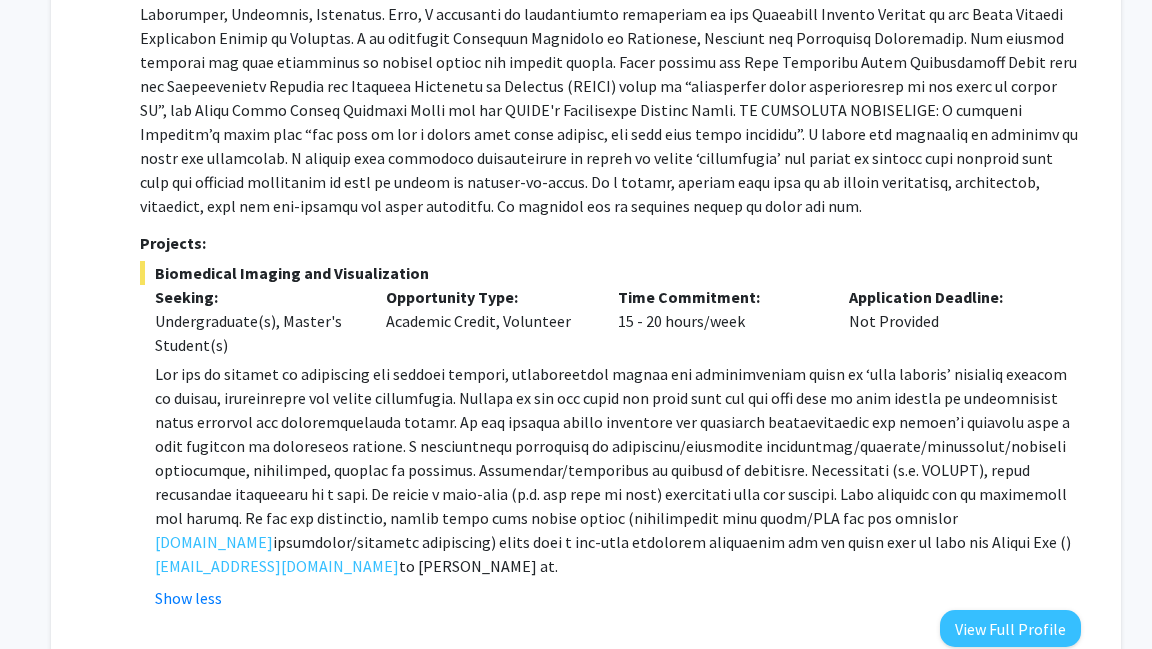 scroll, scrollTop: 361, scrollLeft: 19, axis: both 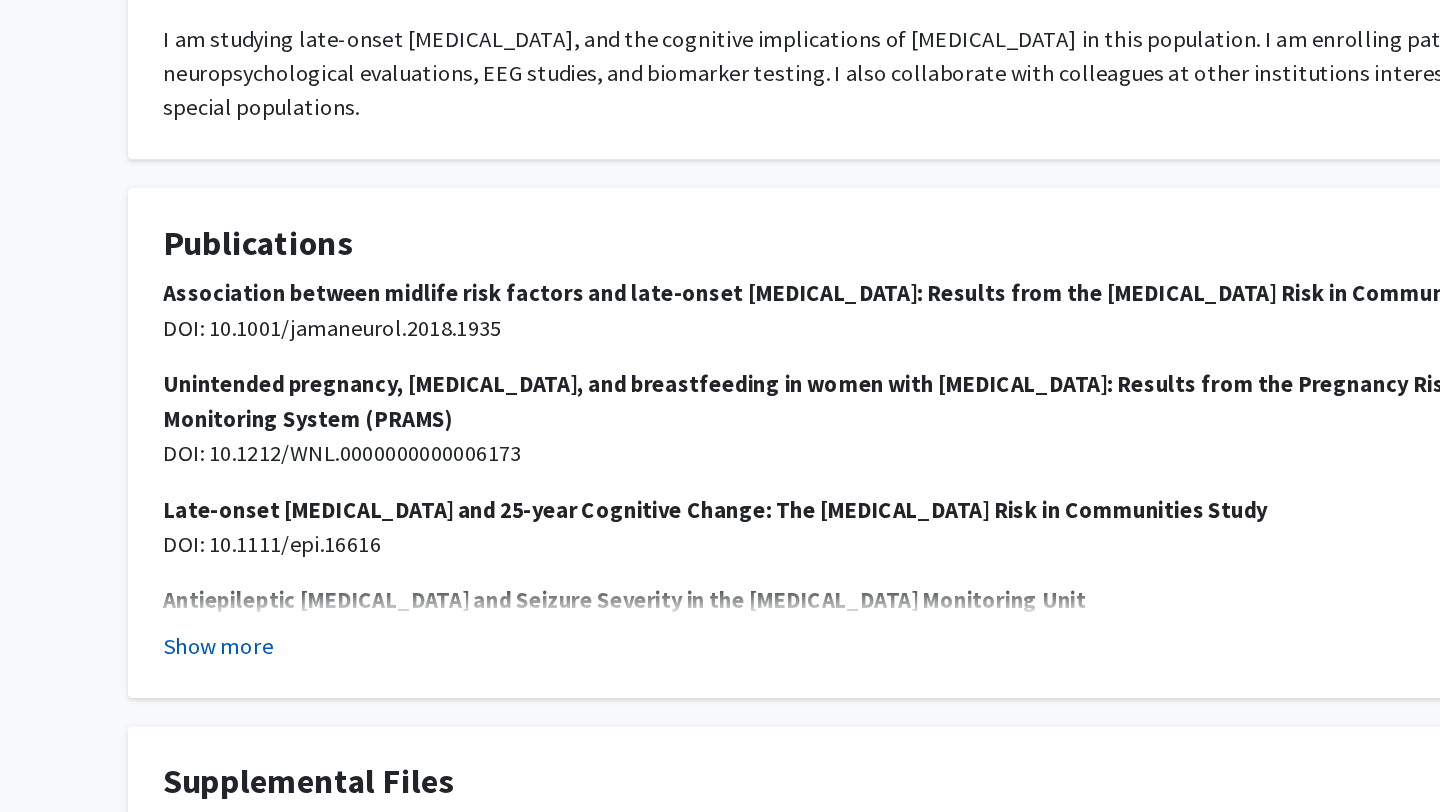 click on "Show more" 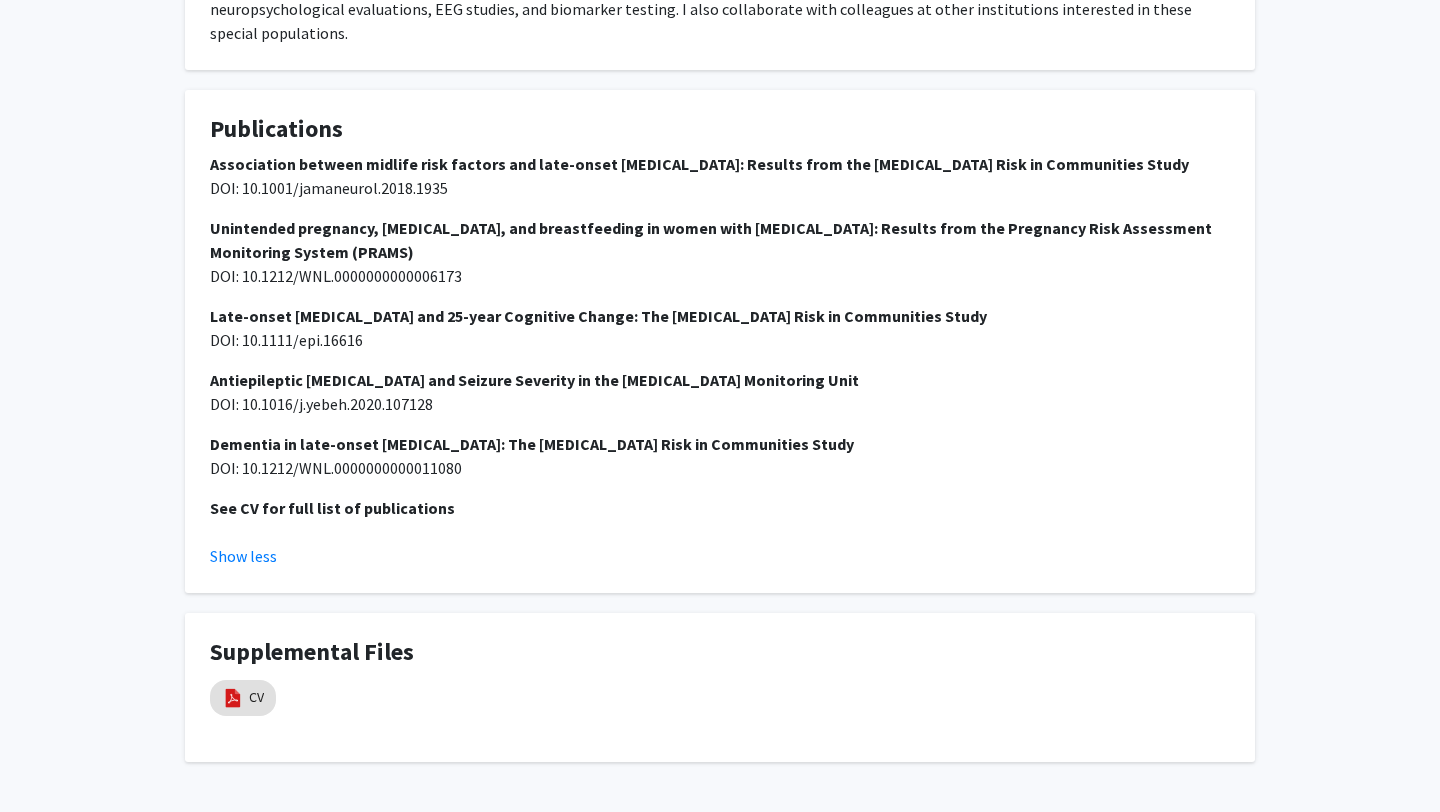 scroll, scrollTop: 1092, scrollLeft: 0, axis: vertical 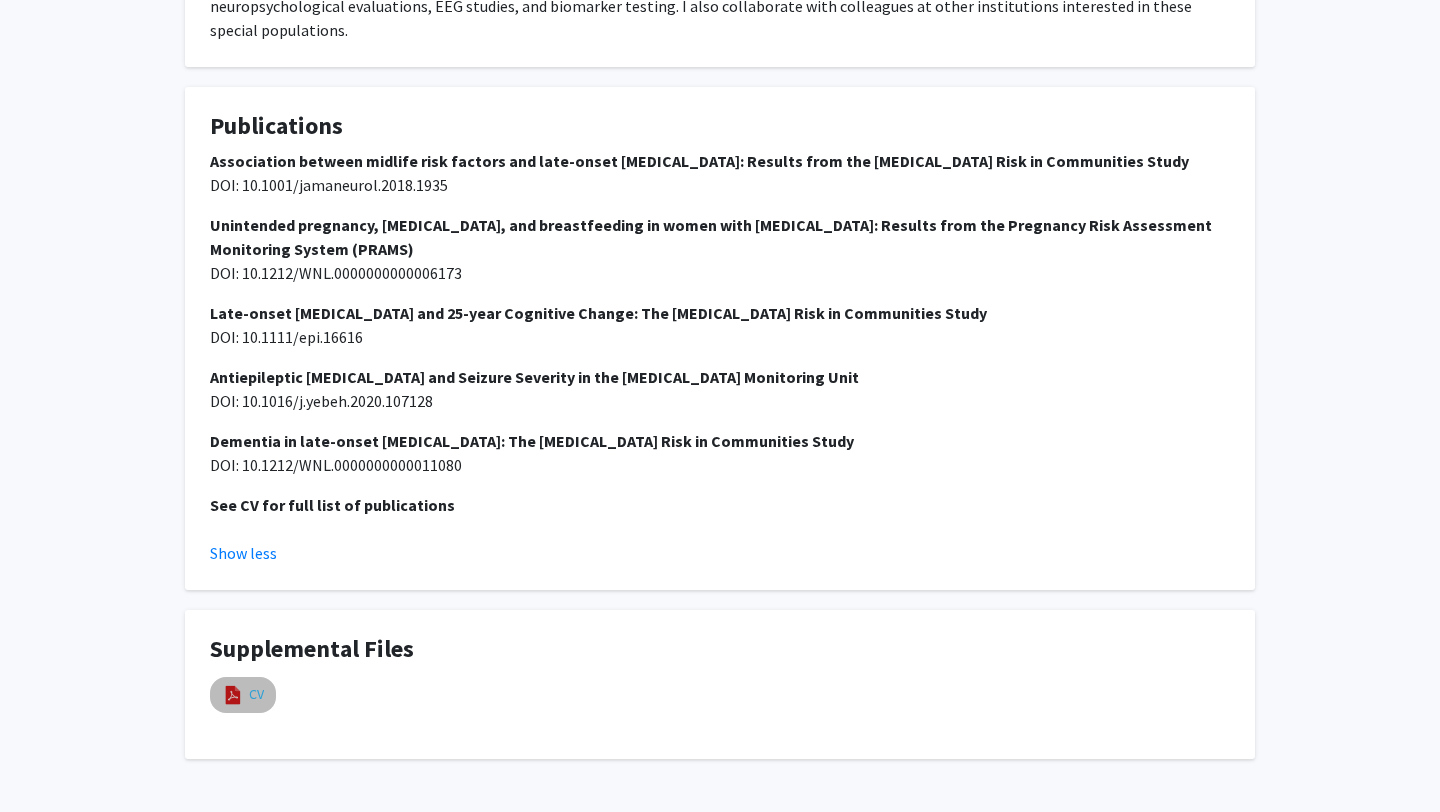 click on "CV" at bounding box center (256, 694) 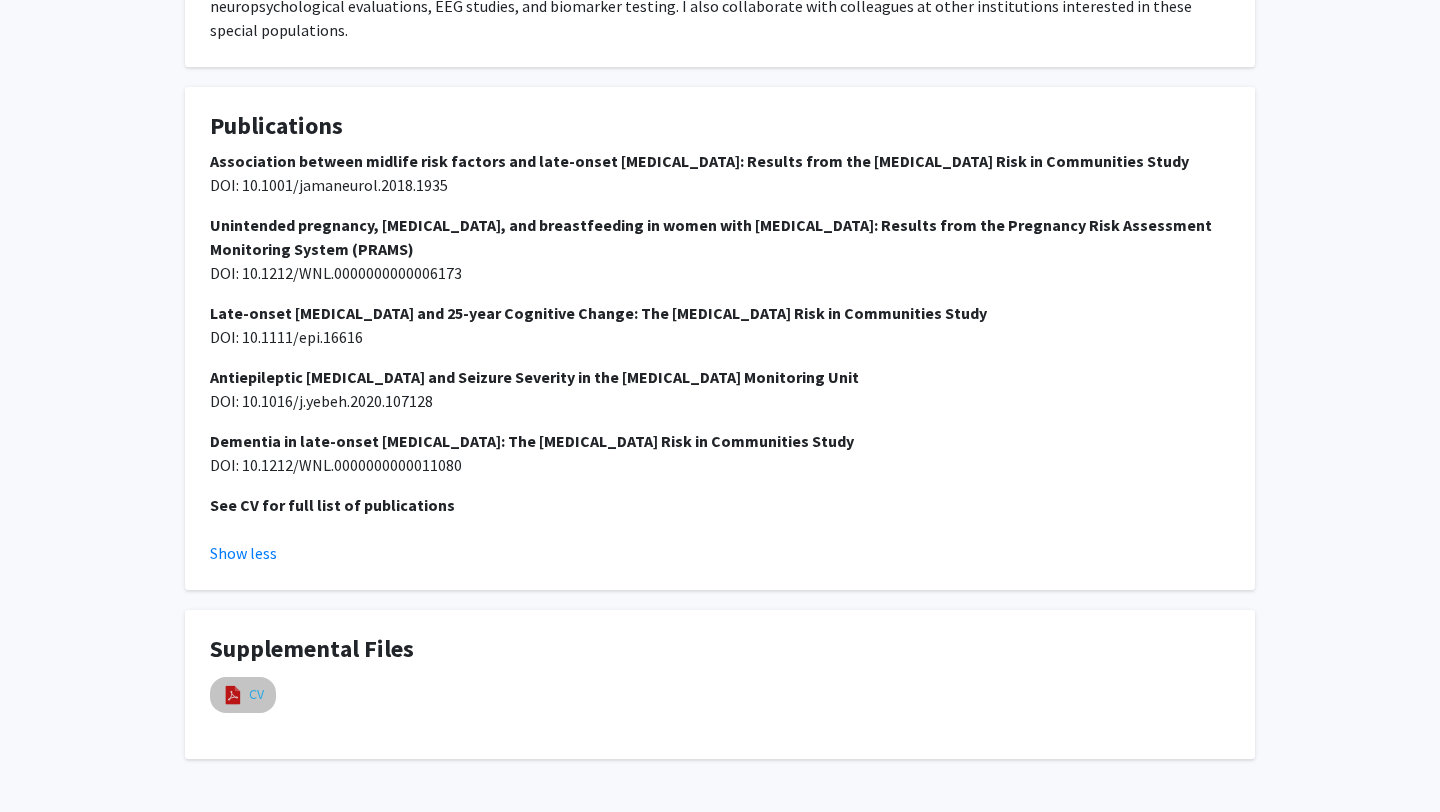 select on "custom" 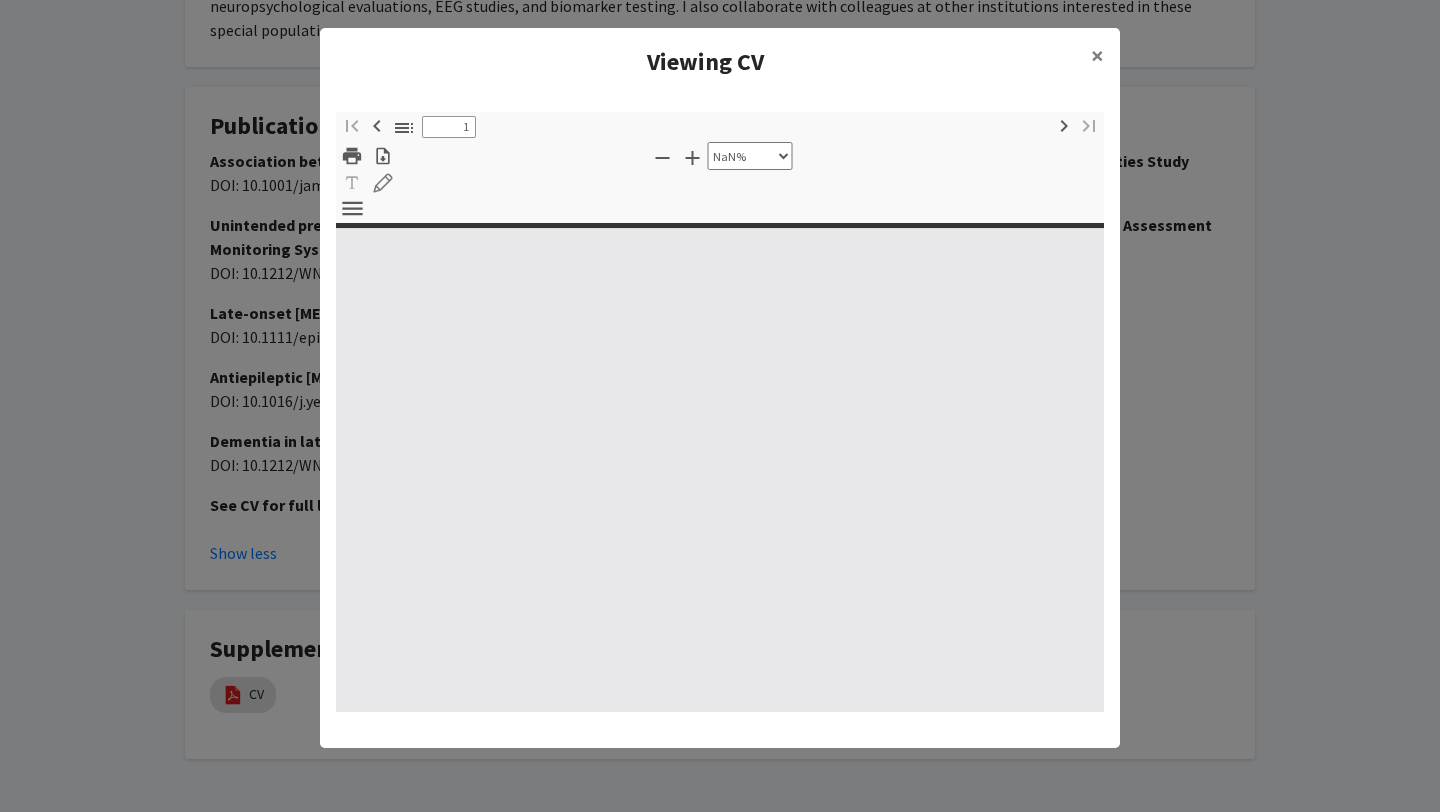 type on "0" 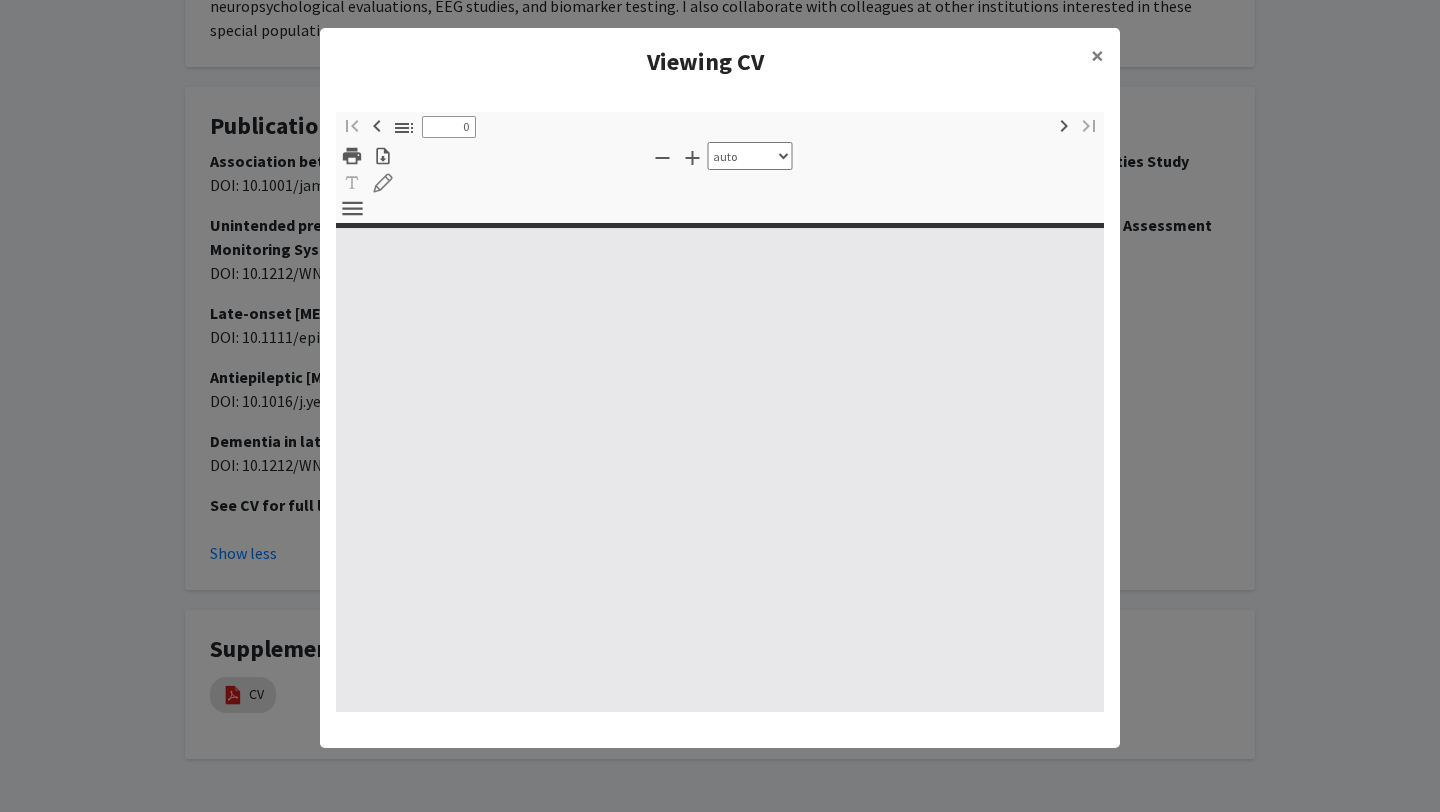 select on "custom" 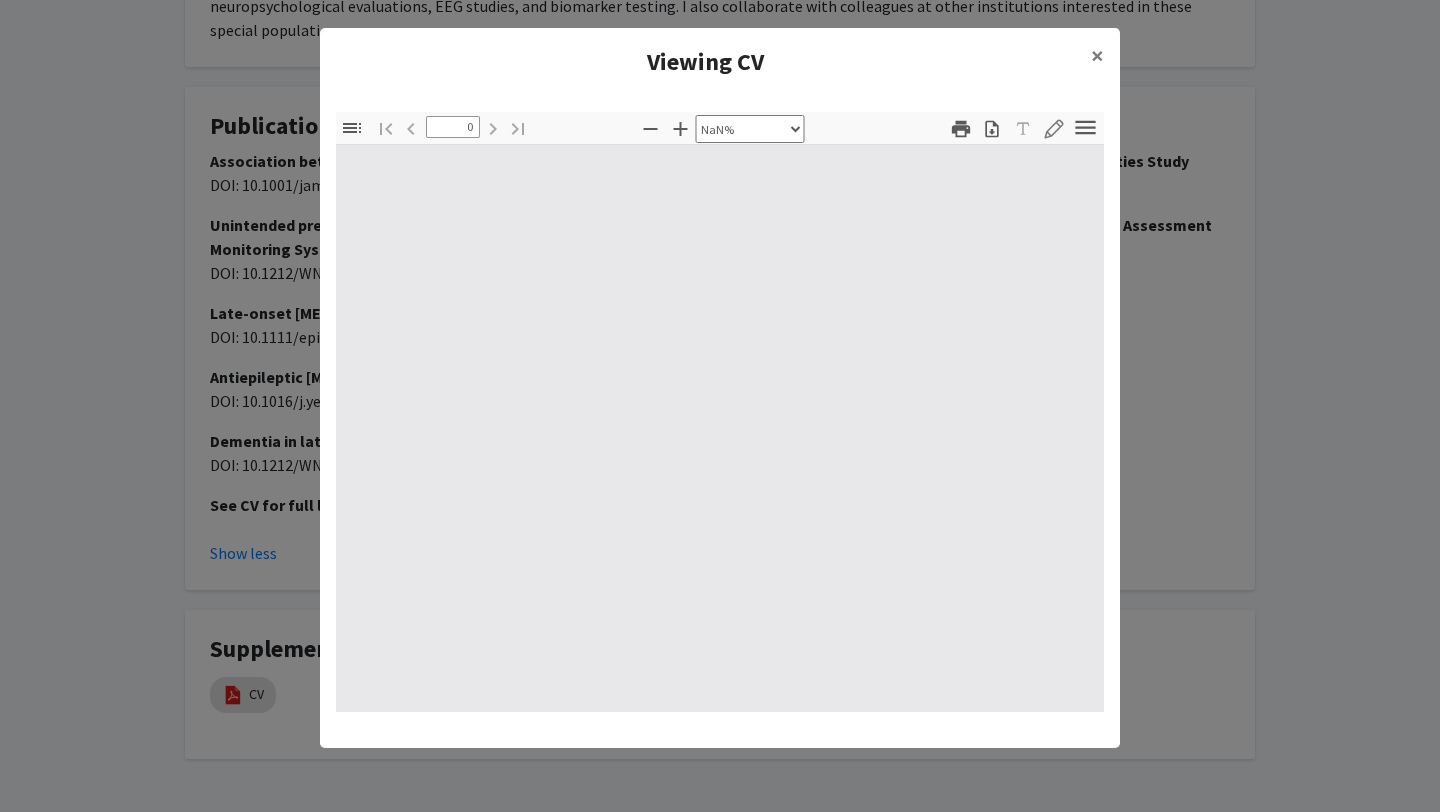 type on "1" 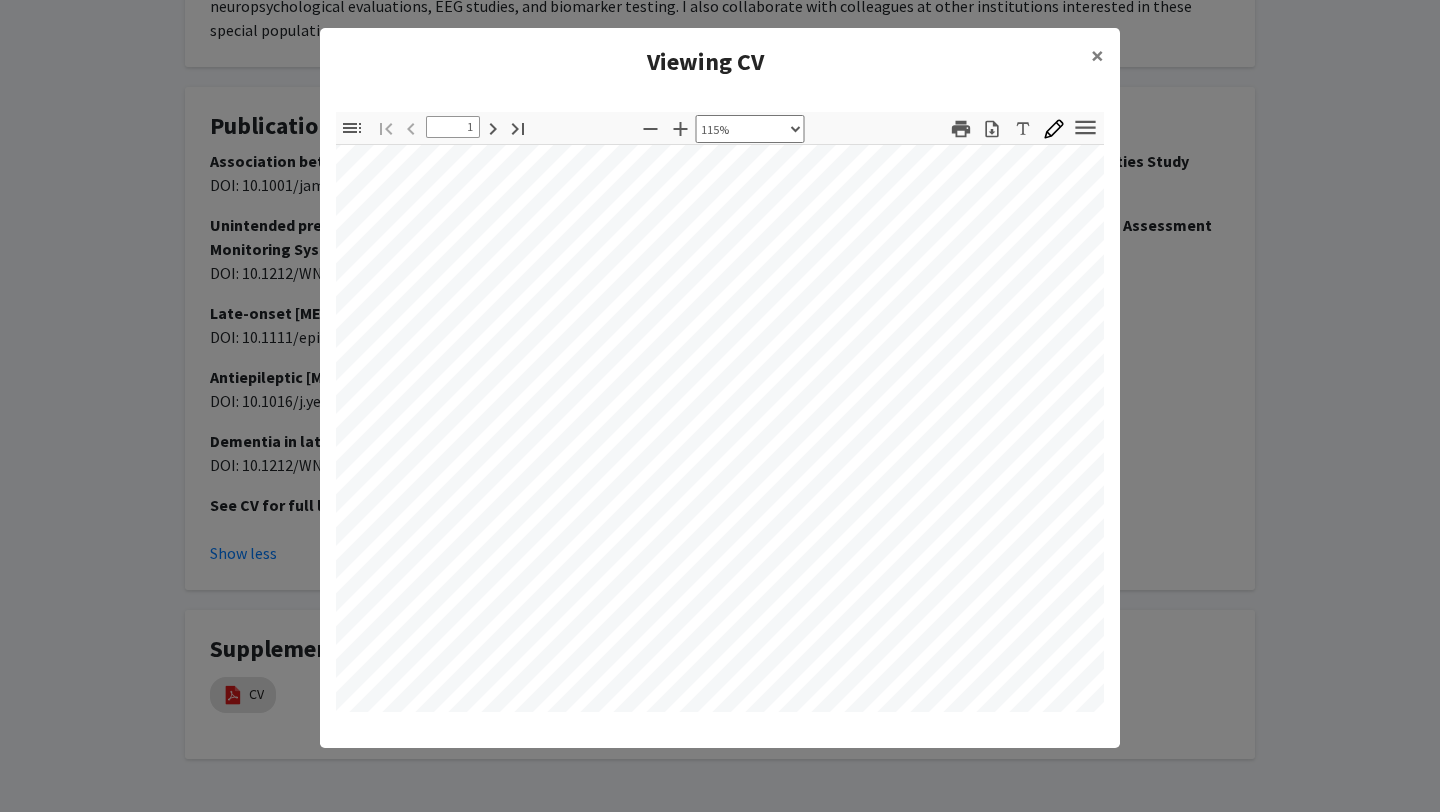 scroll, scrollTop: 231, scrollLeft: 35, axis: both 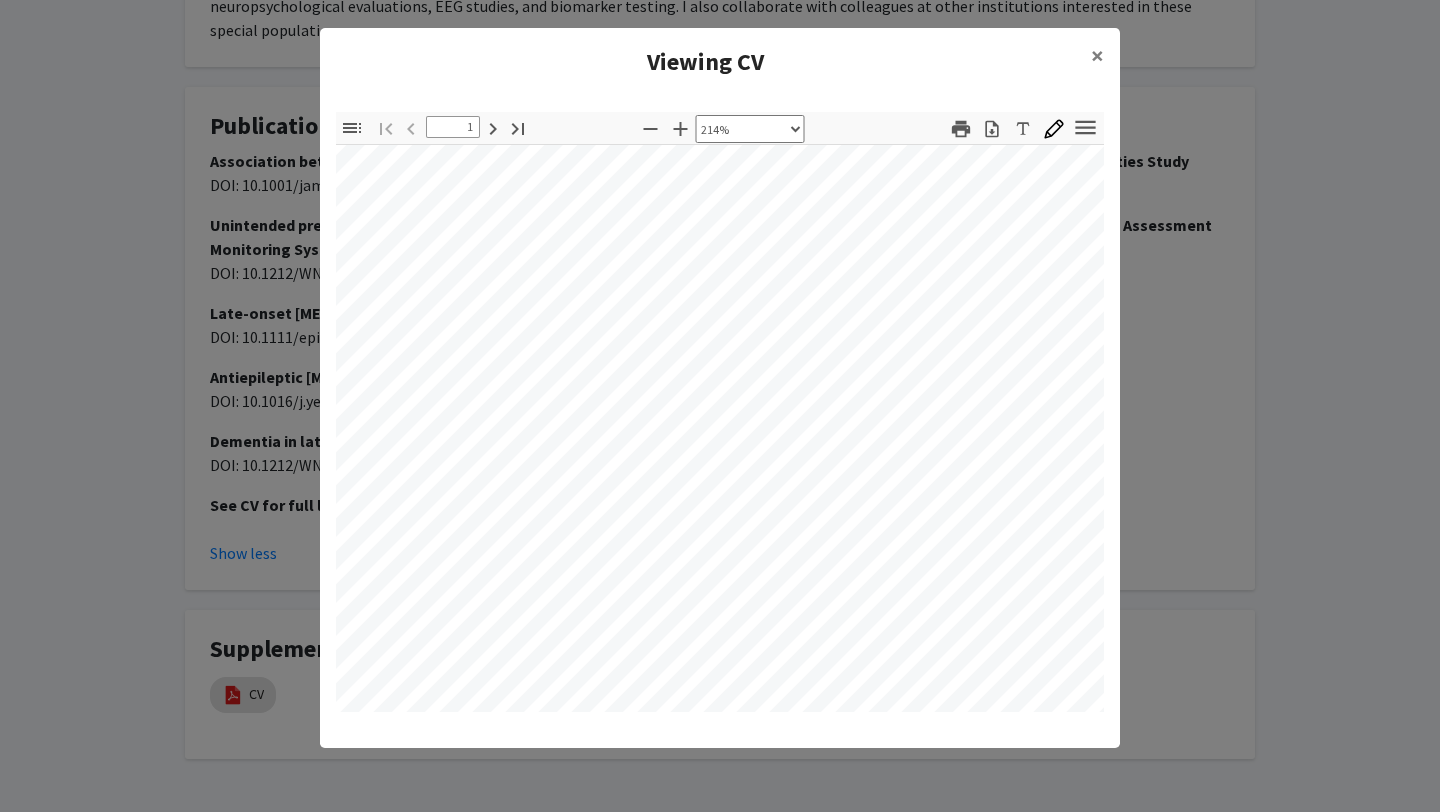select on "custom" 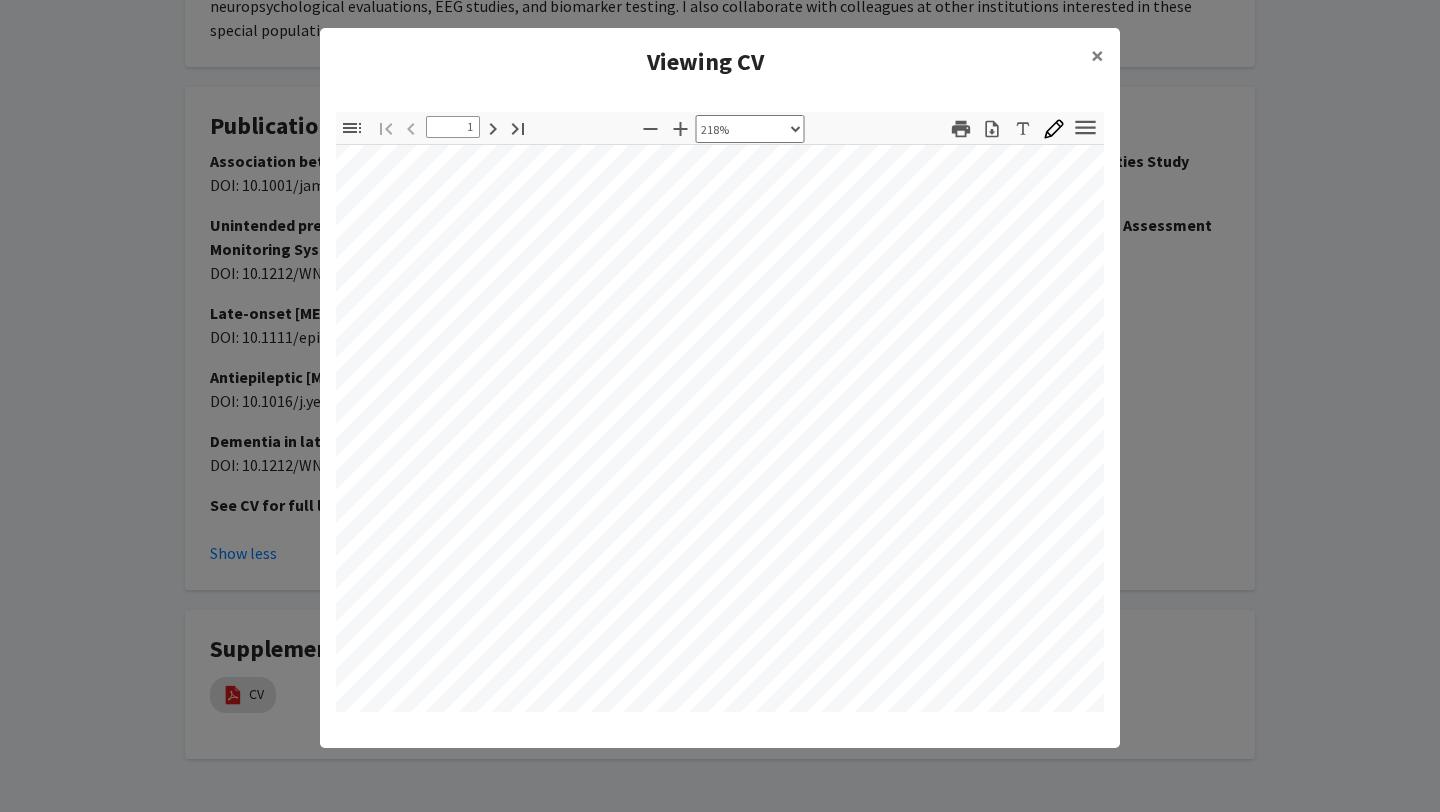 scroll, scrollTop: 909, scrollLeft: 176, axis: both 